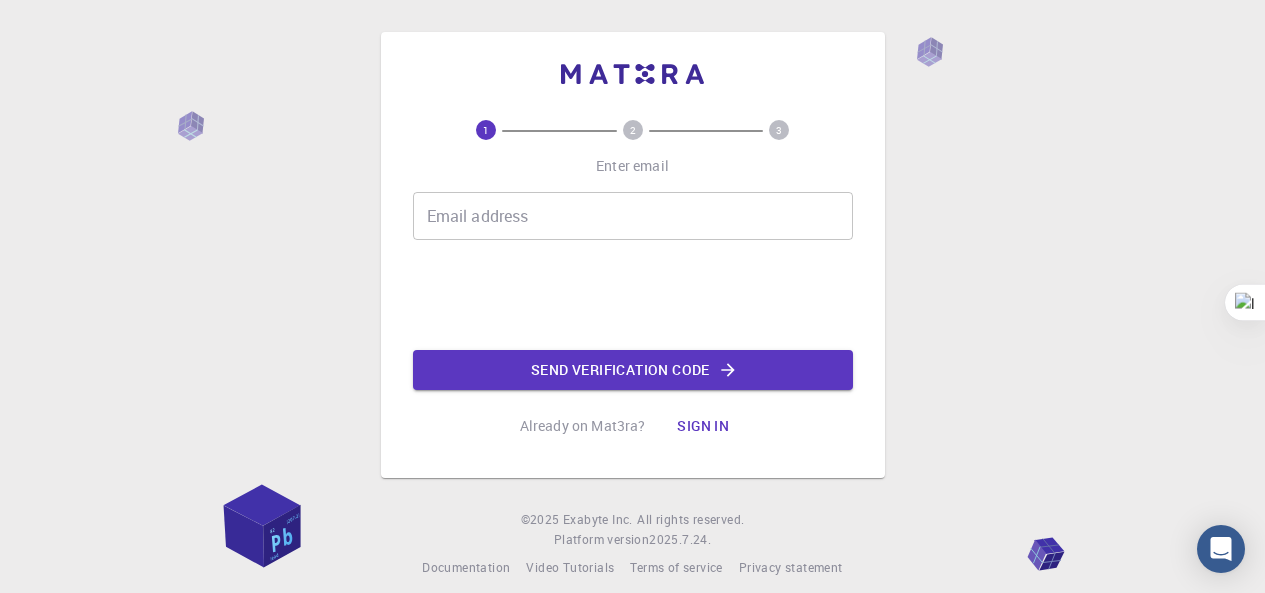 scroll, scrollTop: 0, scrollLeft: 0, axis: both 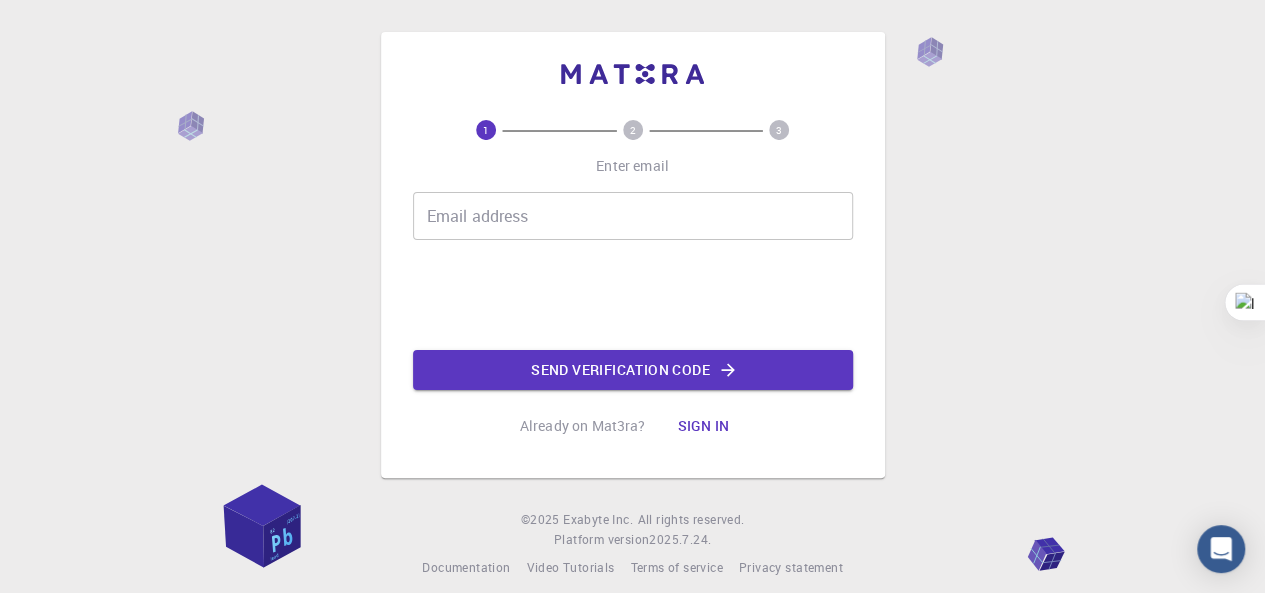 click on "Email address Email address" at bounding box center (633, 216) 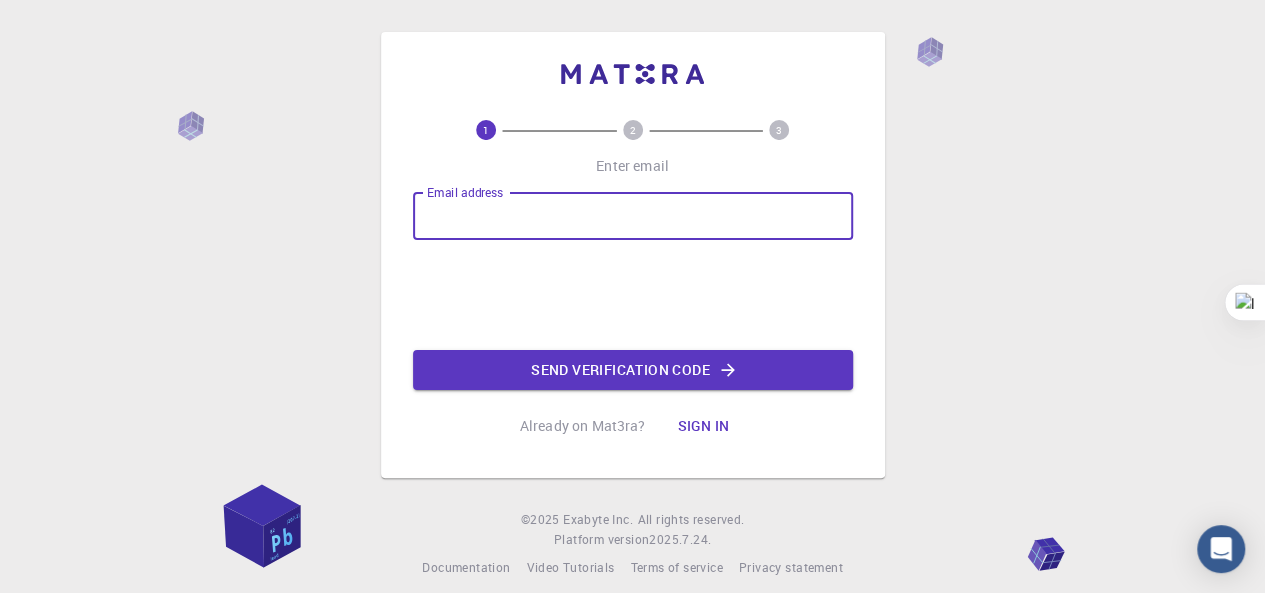type on "[USERNAME]@[DOMAIN]" 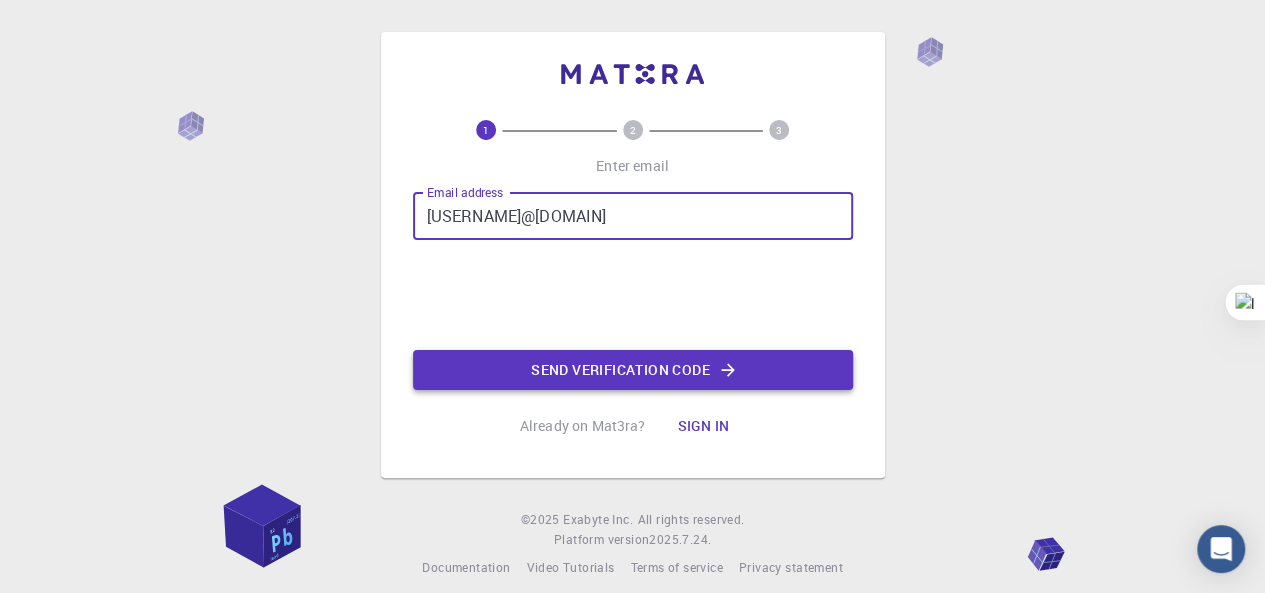 click on "Send verification code" 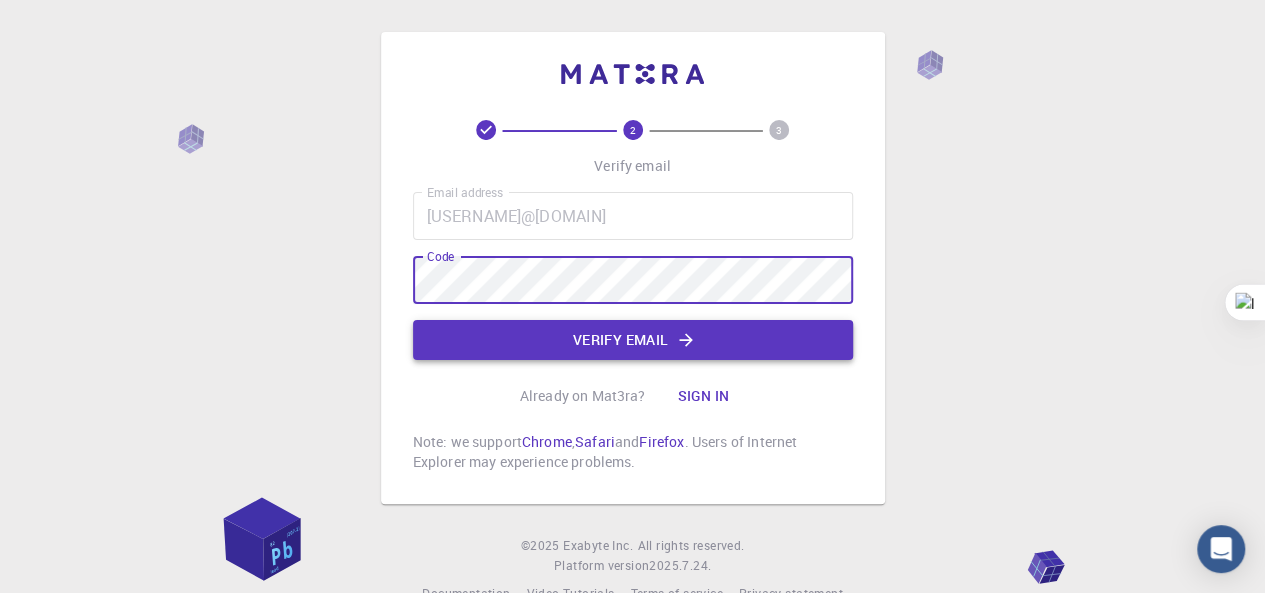 click on "Verify email" 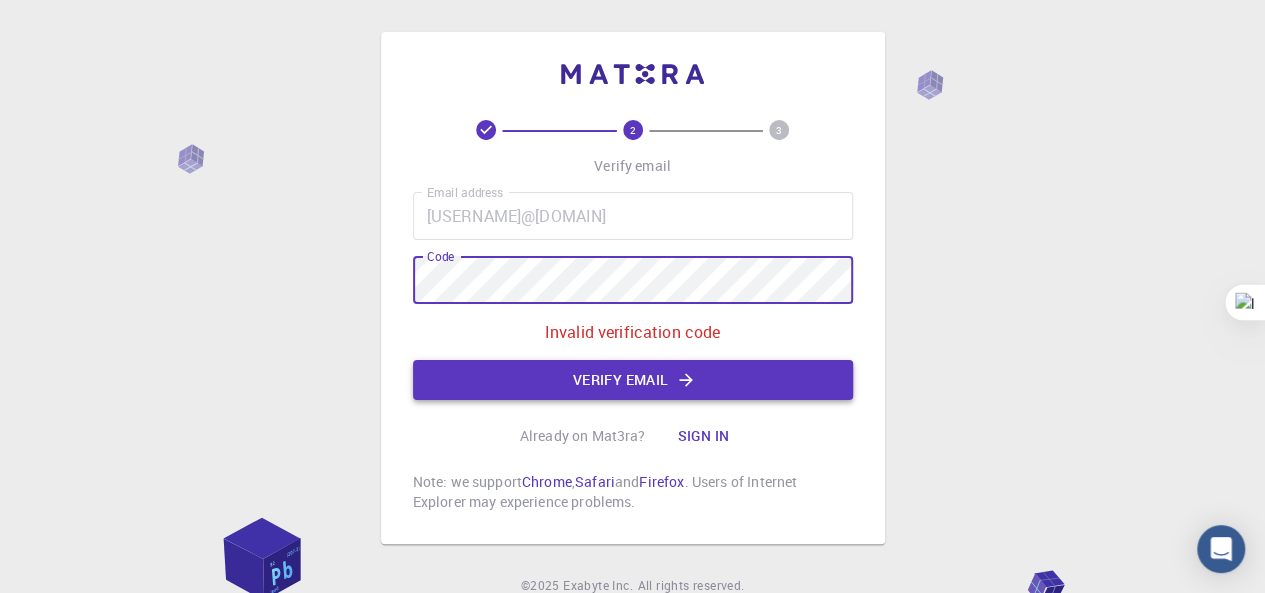 click on "Verify email" at bounding box center (633, 380) 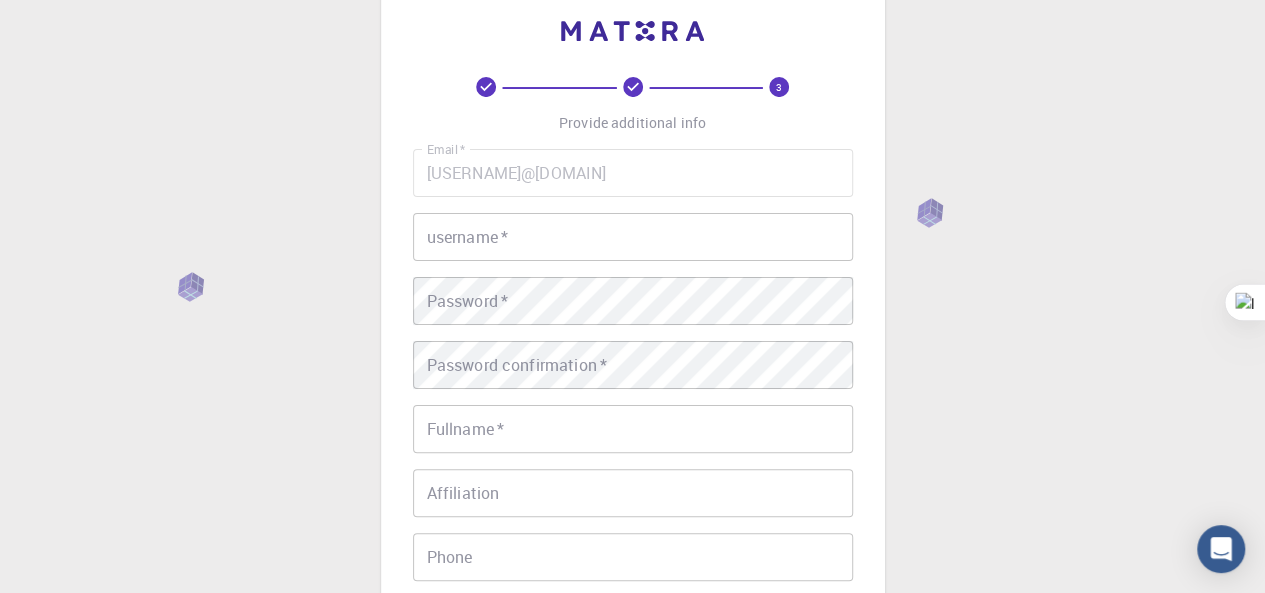 scroll, scrollTop: 40, scrollLeft: 0, axis: vertical 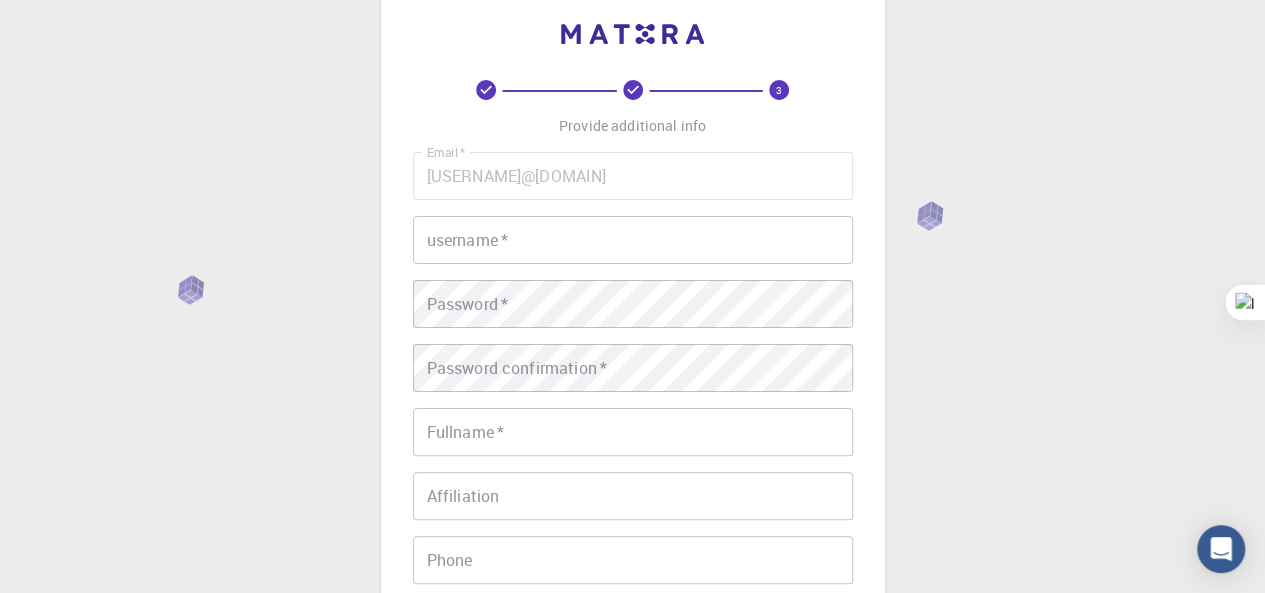 click on "username   *" at bounding box center (633, 240) 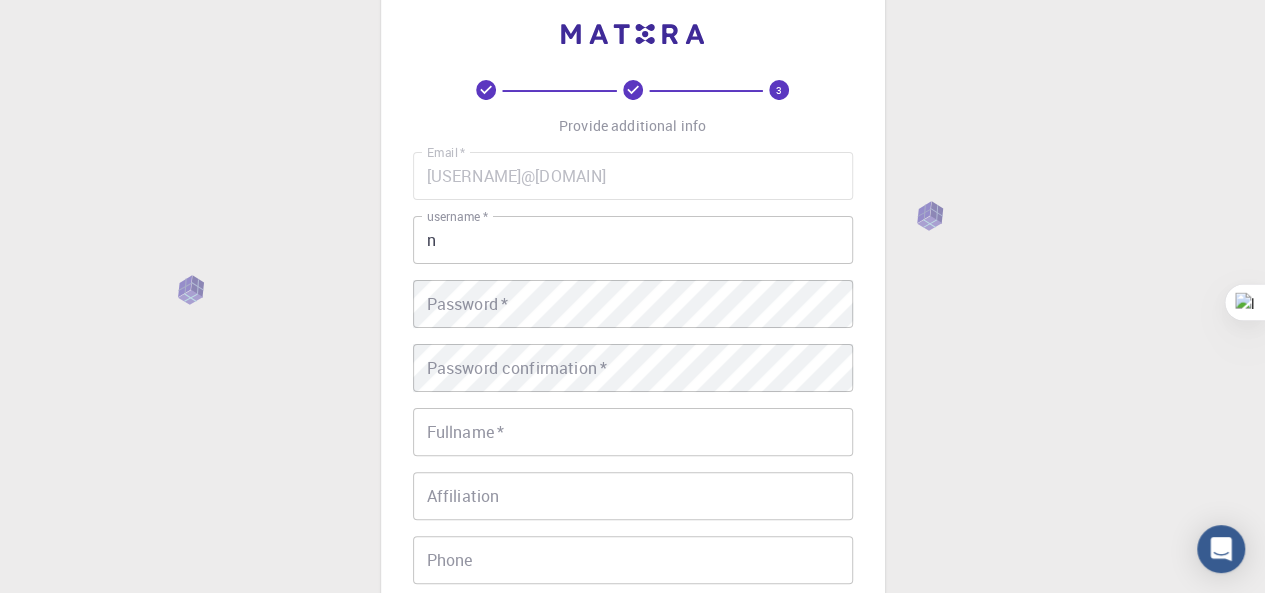 click on "n" at bounding box center (633, 240) 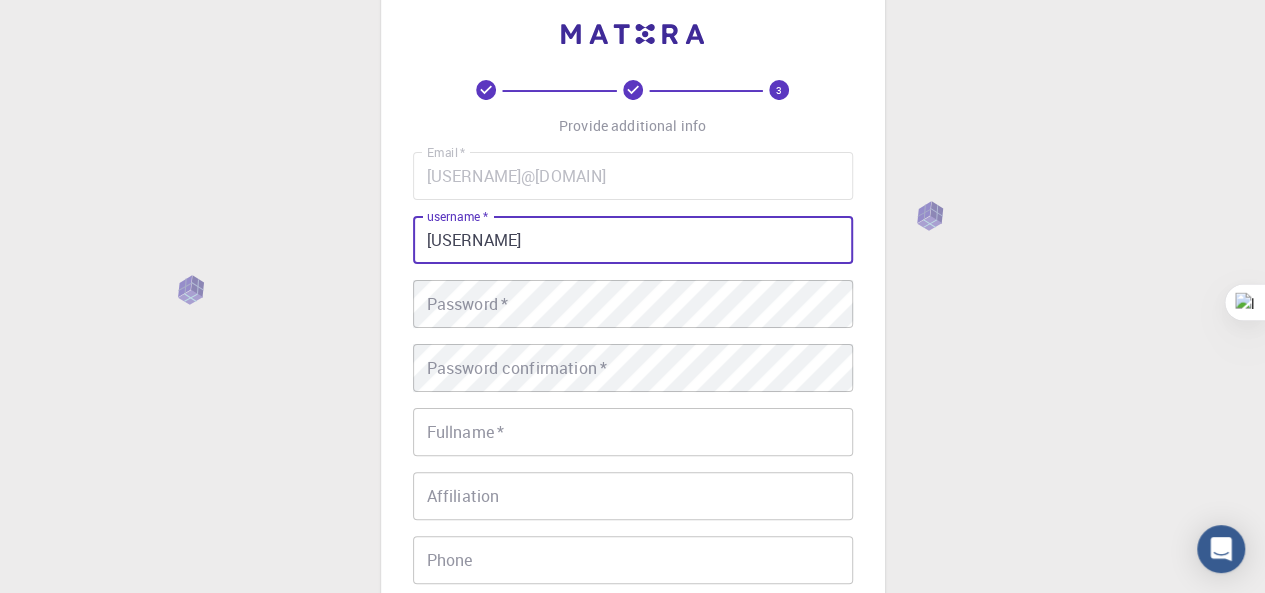 type on "[USERNAME]" 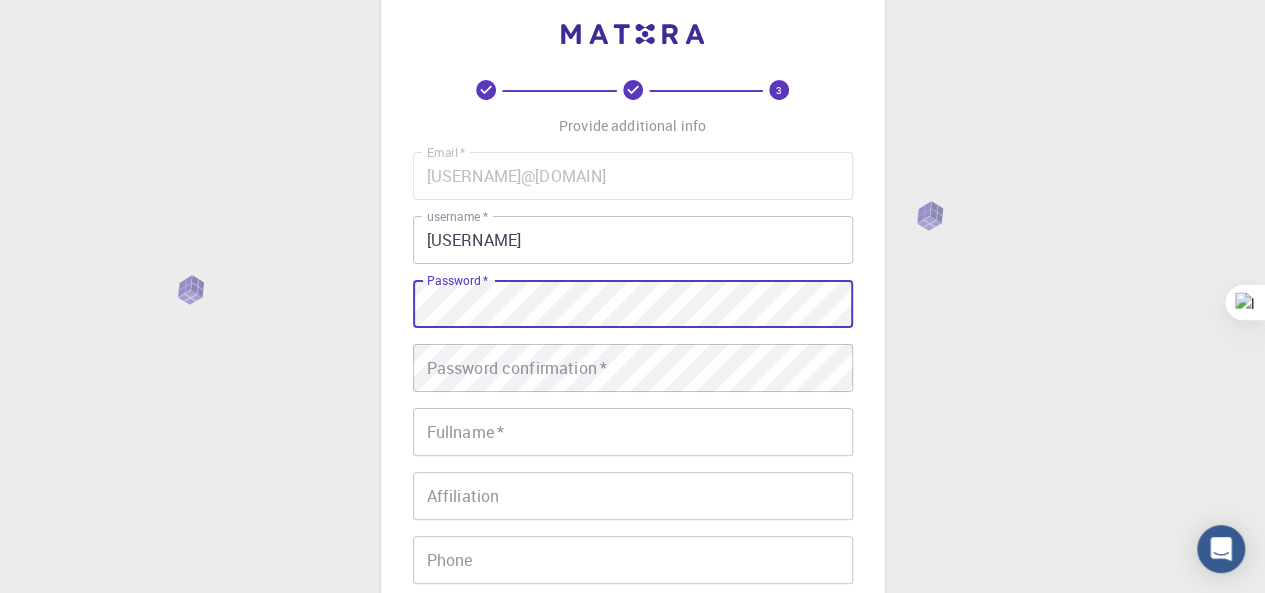 click on "Password confirmation   * Password confirmation   *" at bounding box center (633, 368) 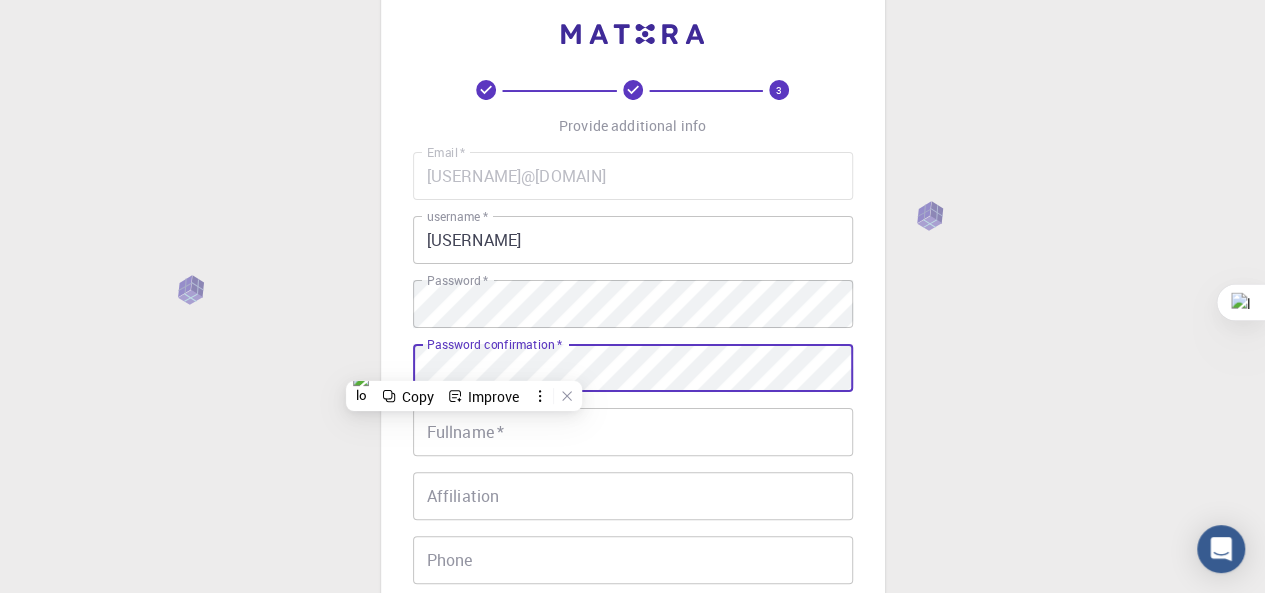 click on "Fullname   *" at bounding box center (633, 432) 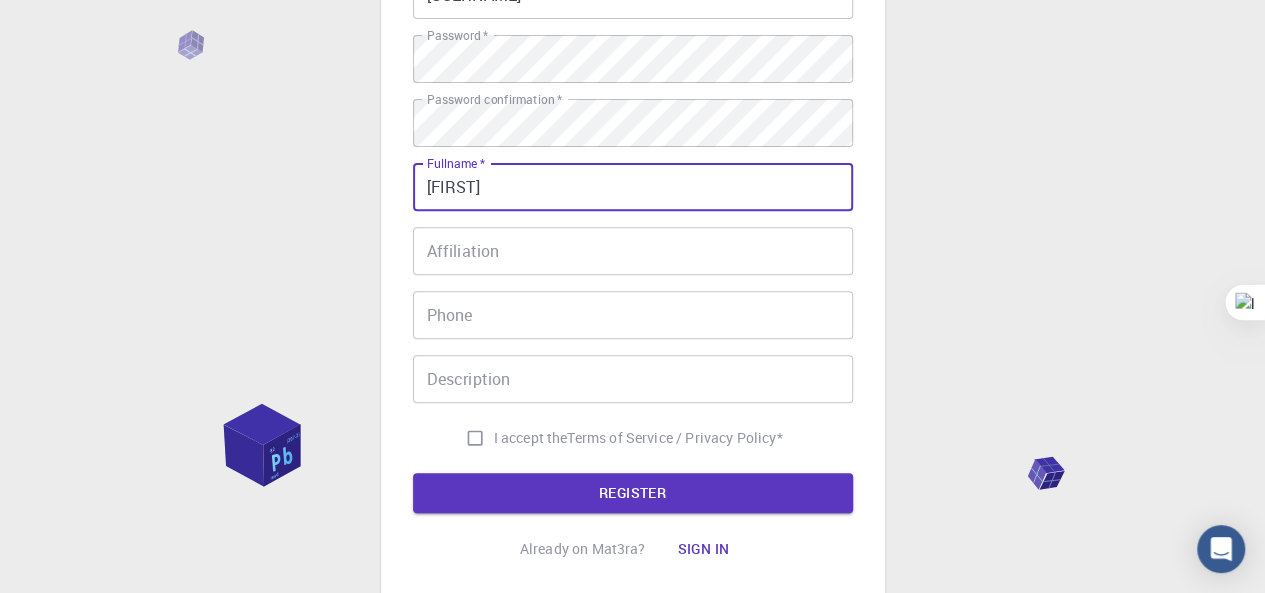scroll, scrollTop: 290, scrollLeft: 0, axis: vertical 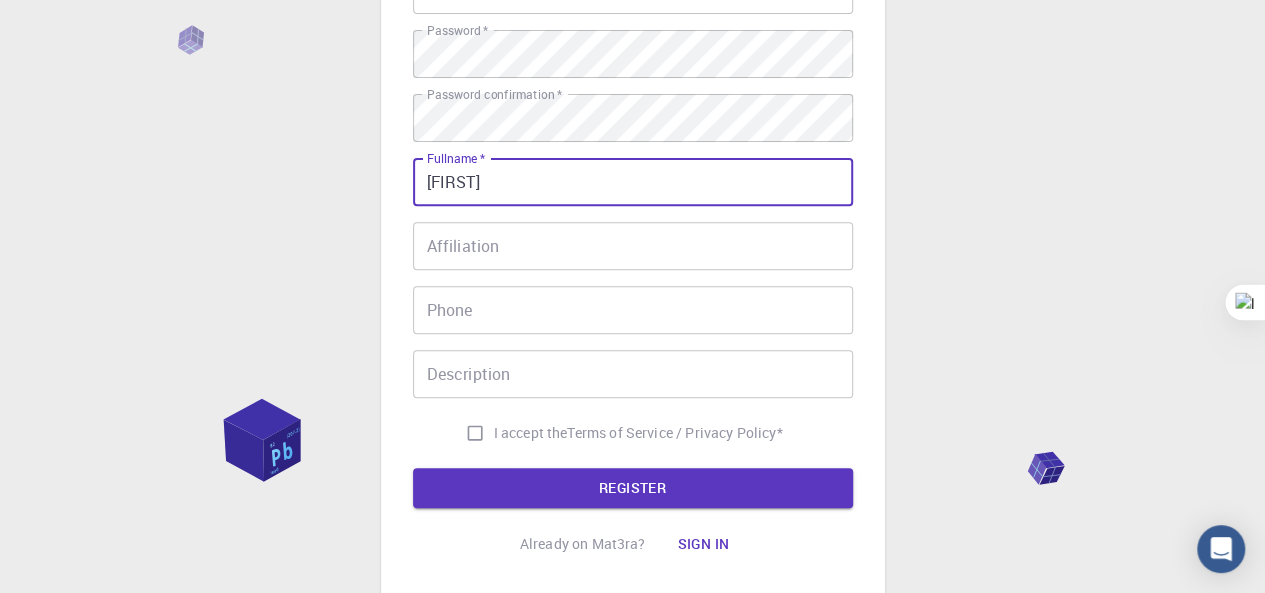type on "[FIRST]" 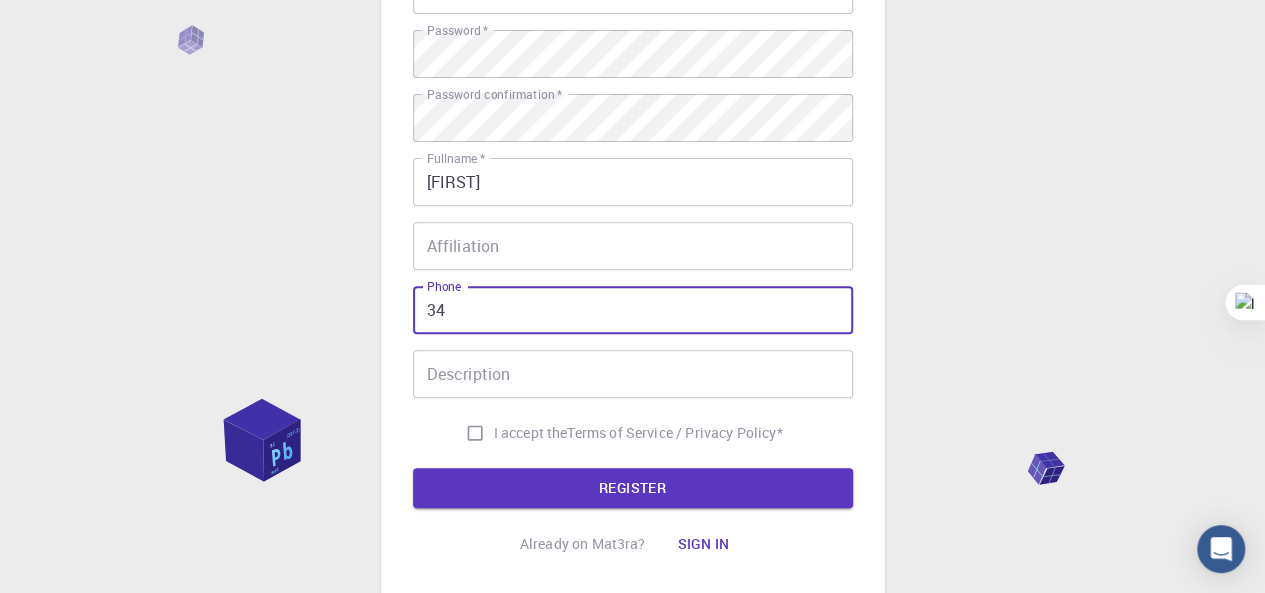 type on "3" 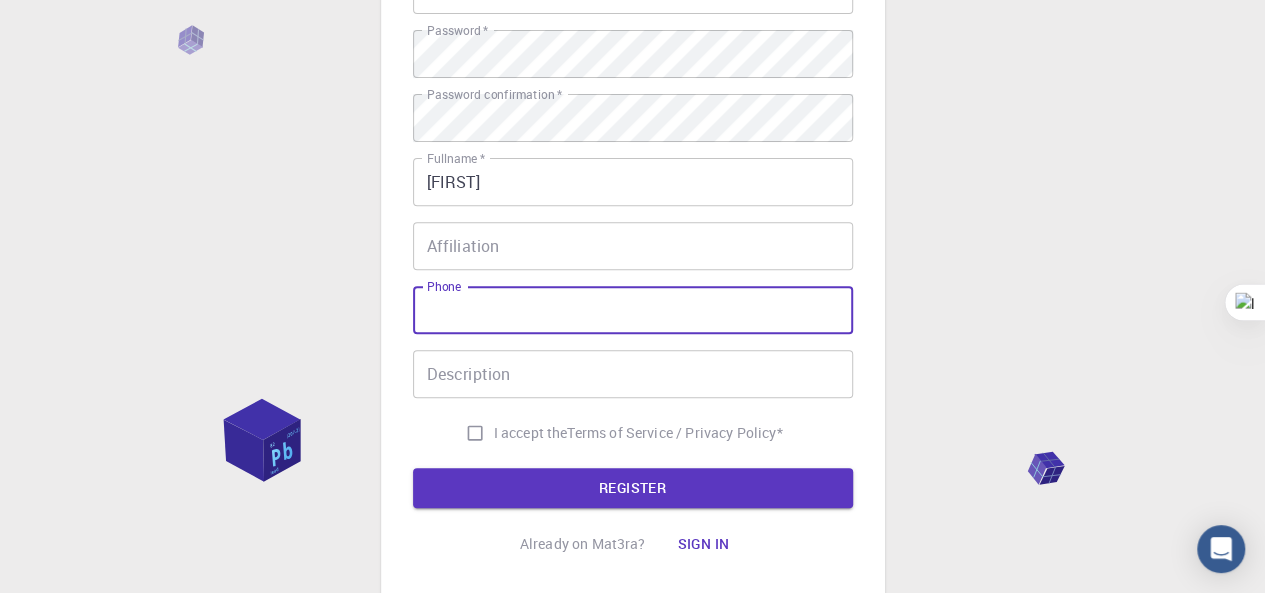 type on "=" 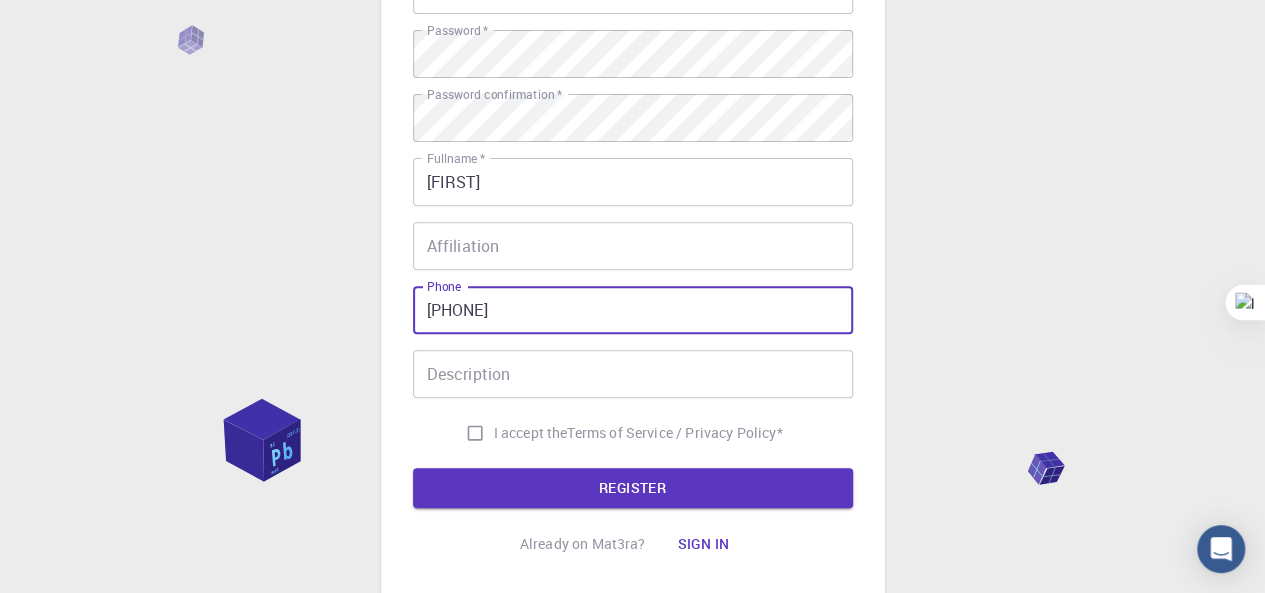 type on "[PHONE]" 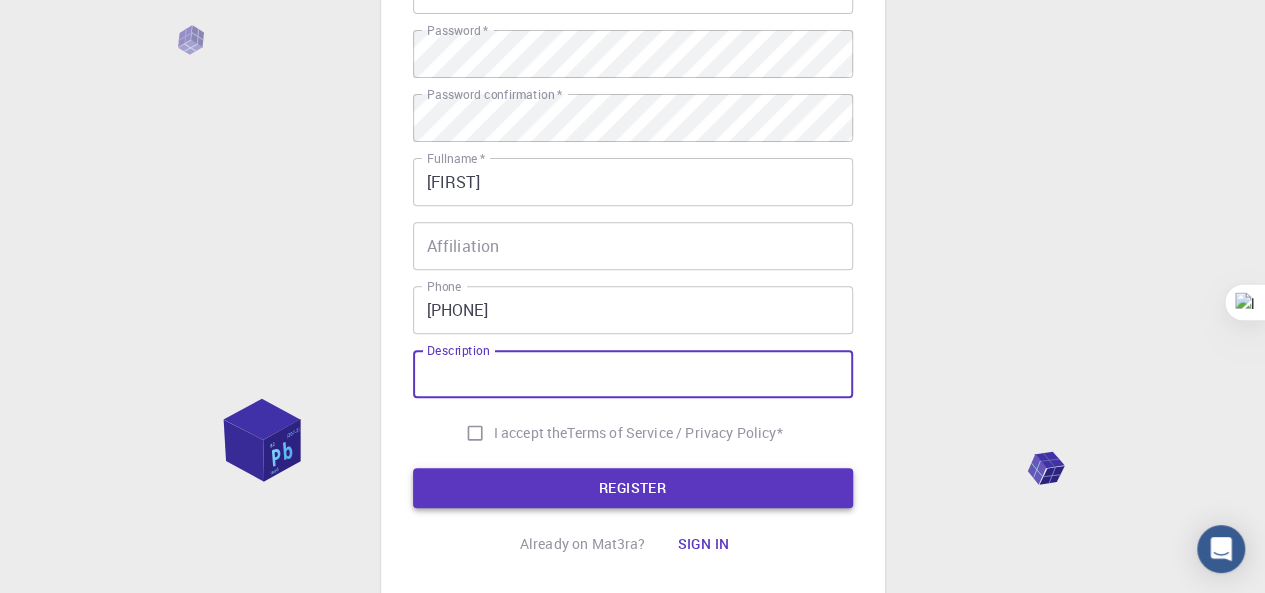 click on "REGISTER" at bounding box center (633, 488) 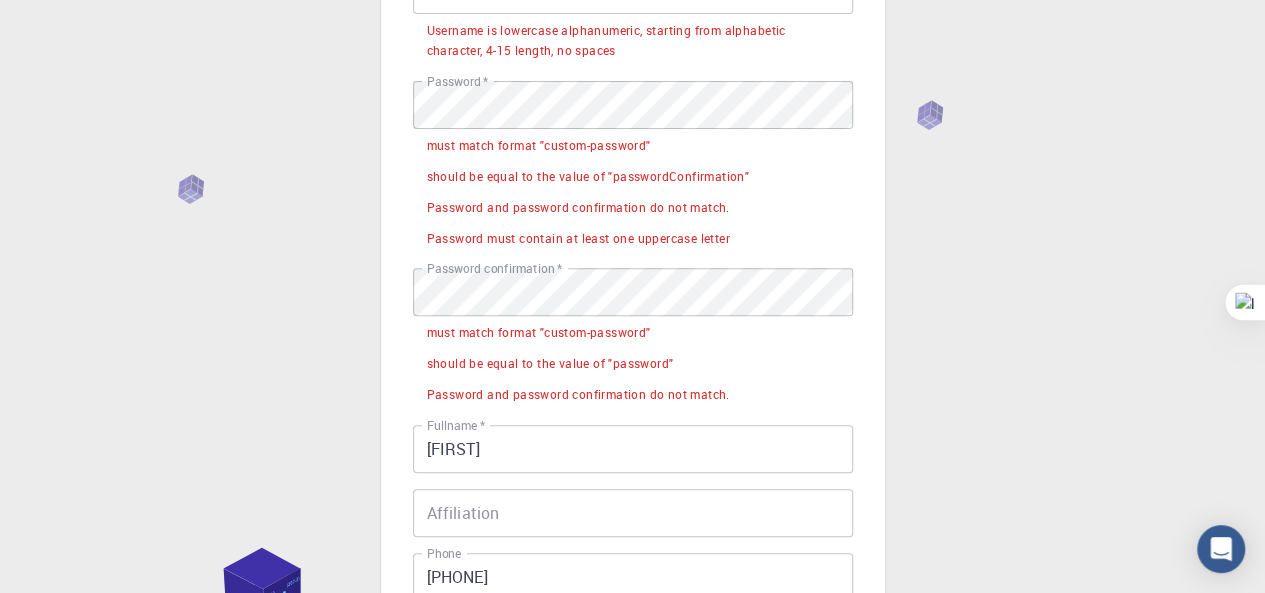 click on "[FIRST]" at bounding box center (633, 449) 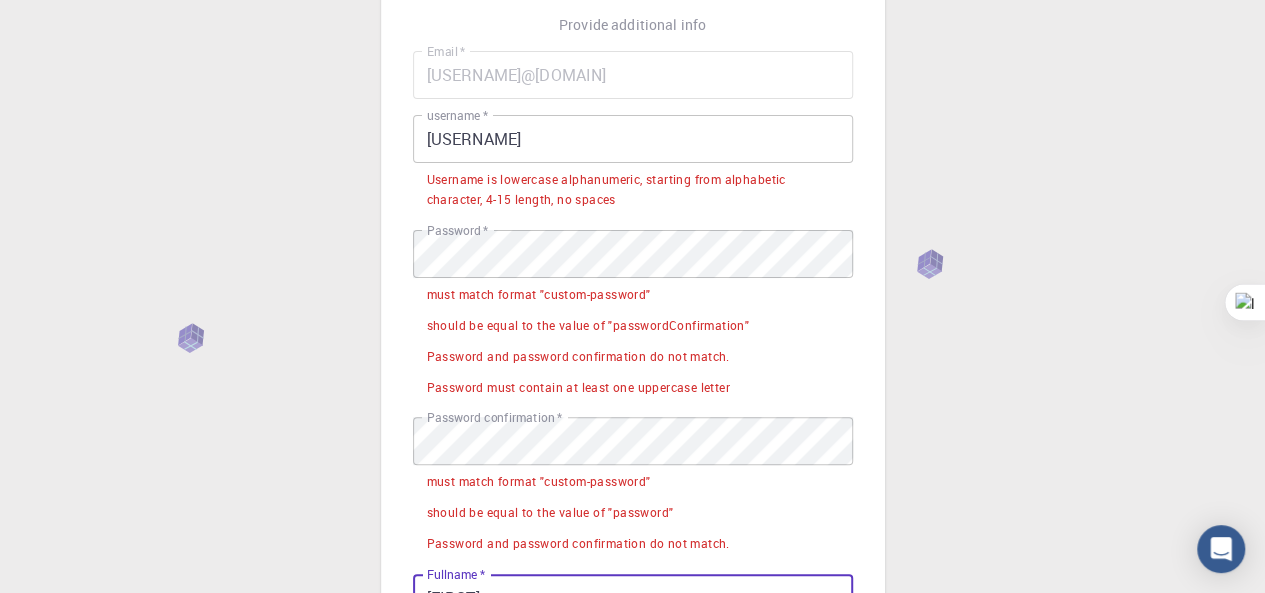 scroll, scrollTop: 167, scrollLeft: 0, axis: vertical 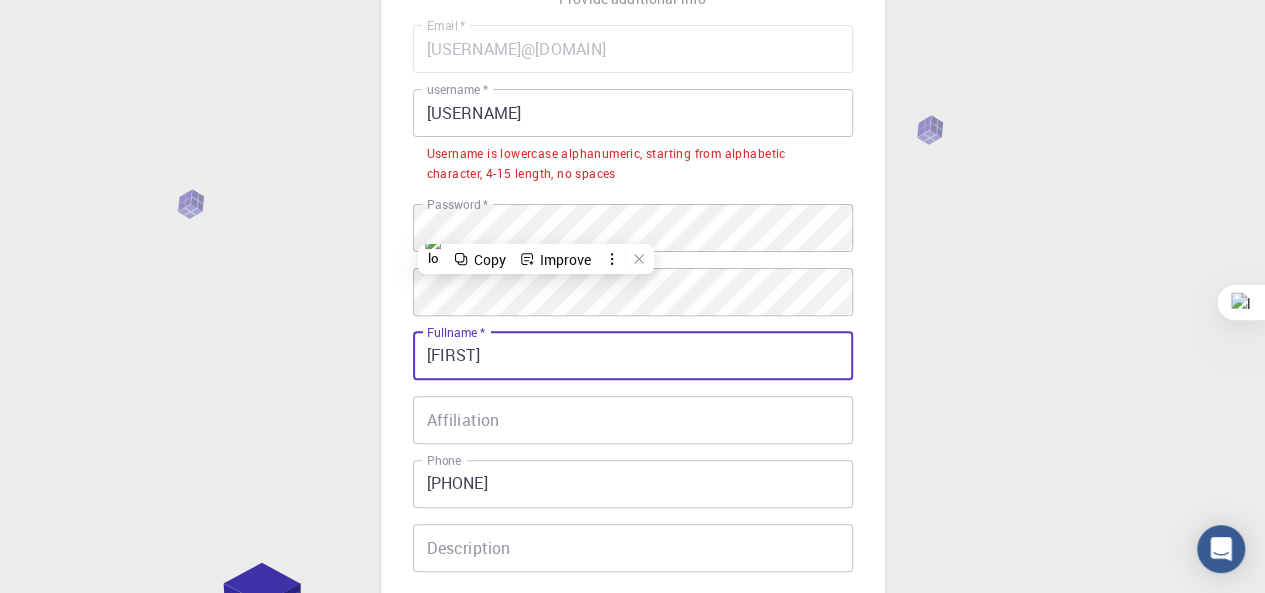 click on "[USERNAME]" at bounding box center [633, 113] 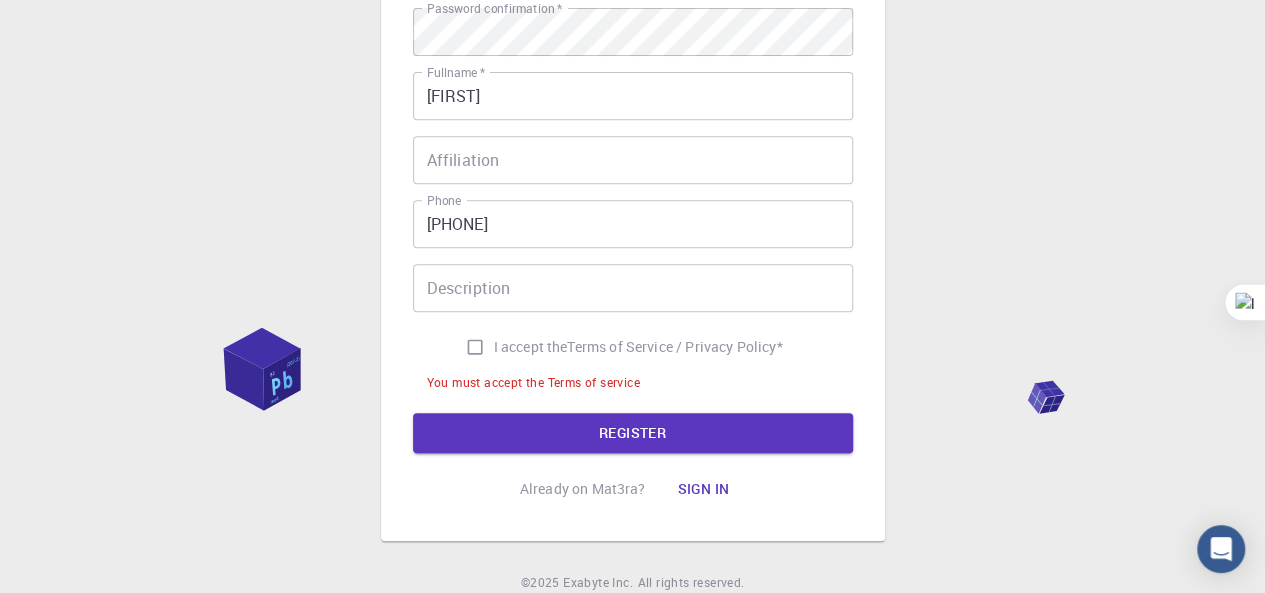 scroll, scrollTop: 378, scrollLeft: 0, axis: vertical 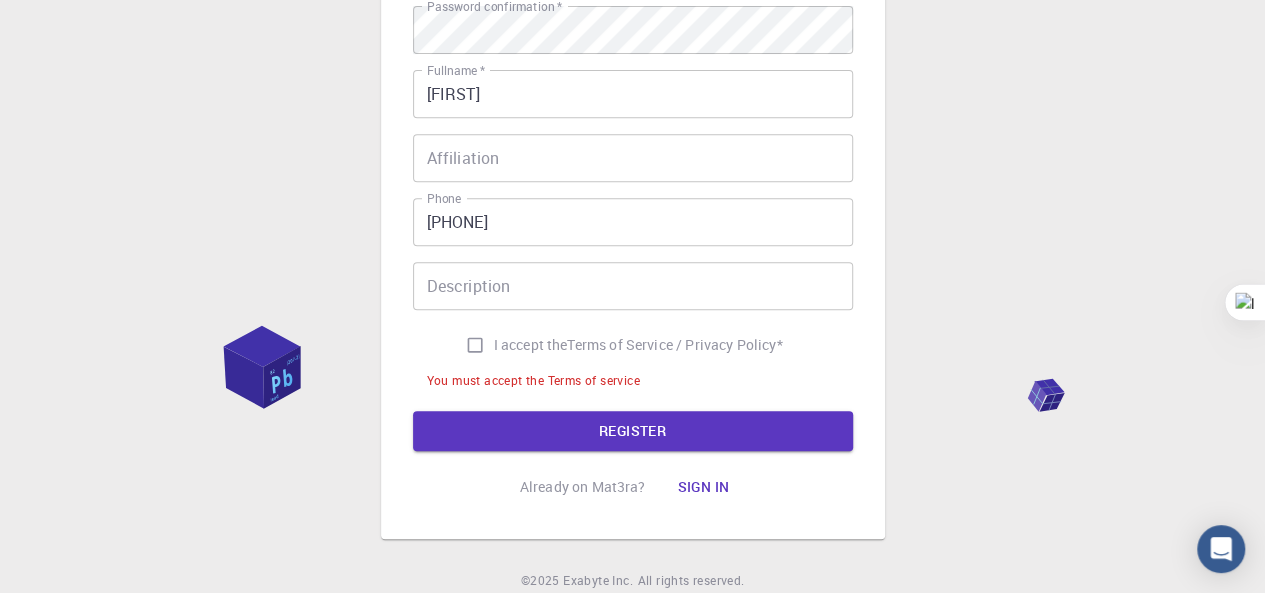 type on "nidanawaz" 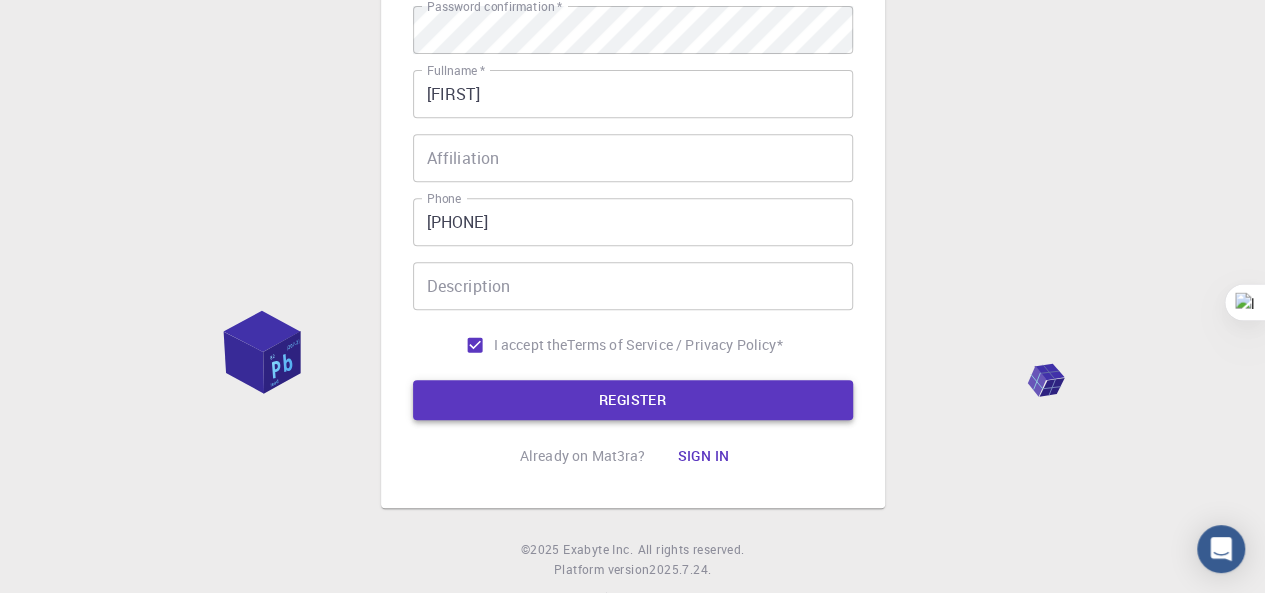 click on "REGISTER" at bounding box center (633, 400) 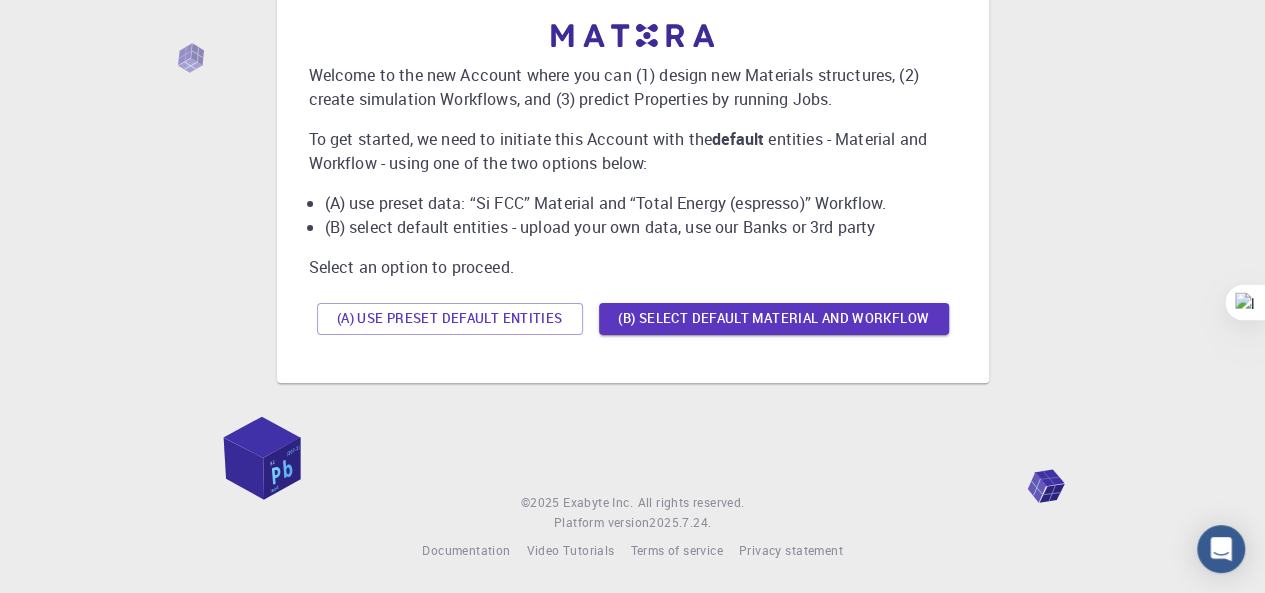 scroll, scrollTop: 0, scrollLeft: 0, axis: both 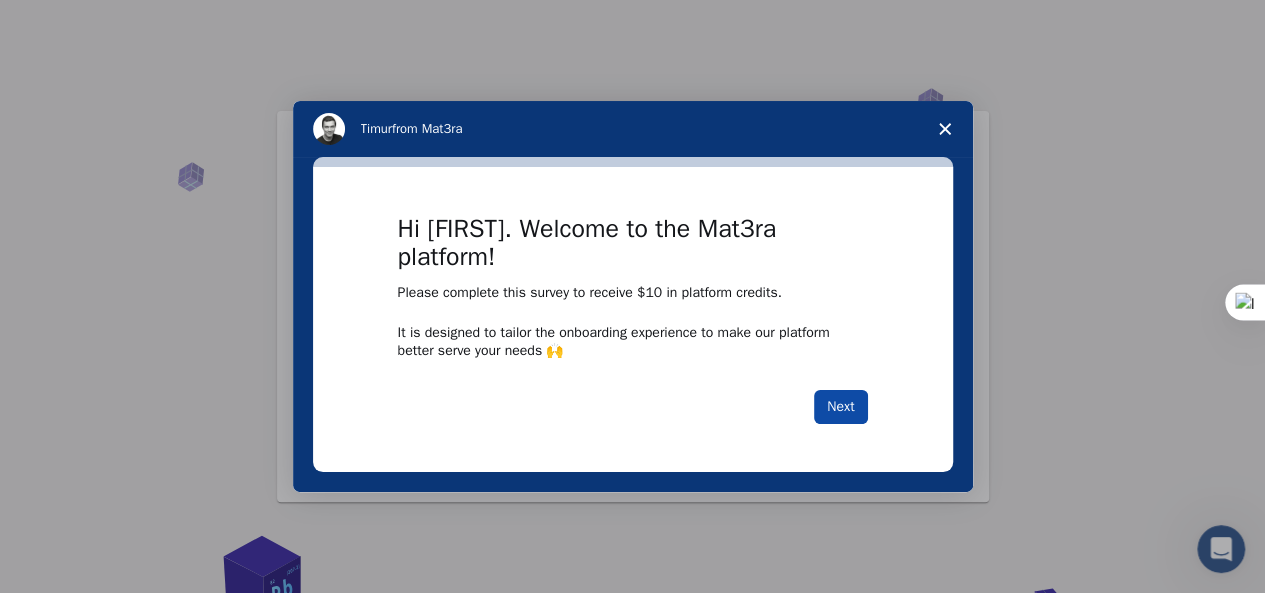 click on "Next" at bounding box center [840, 407] 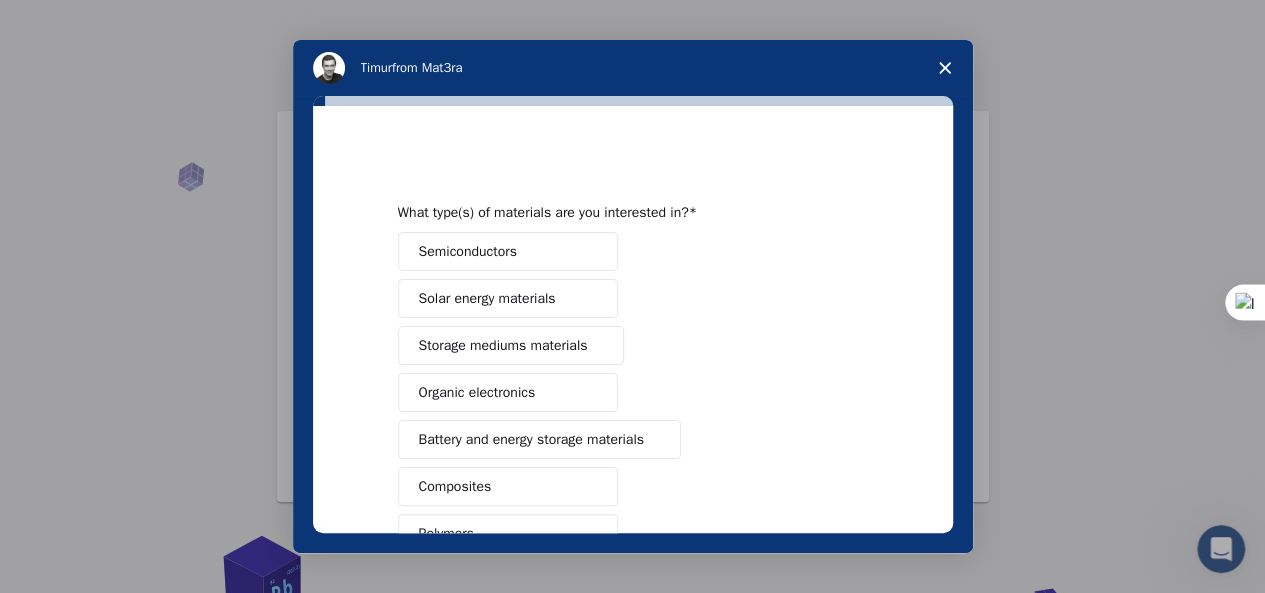 click on "Organic electronics" at bounding box center (477, 392) 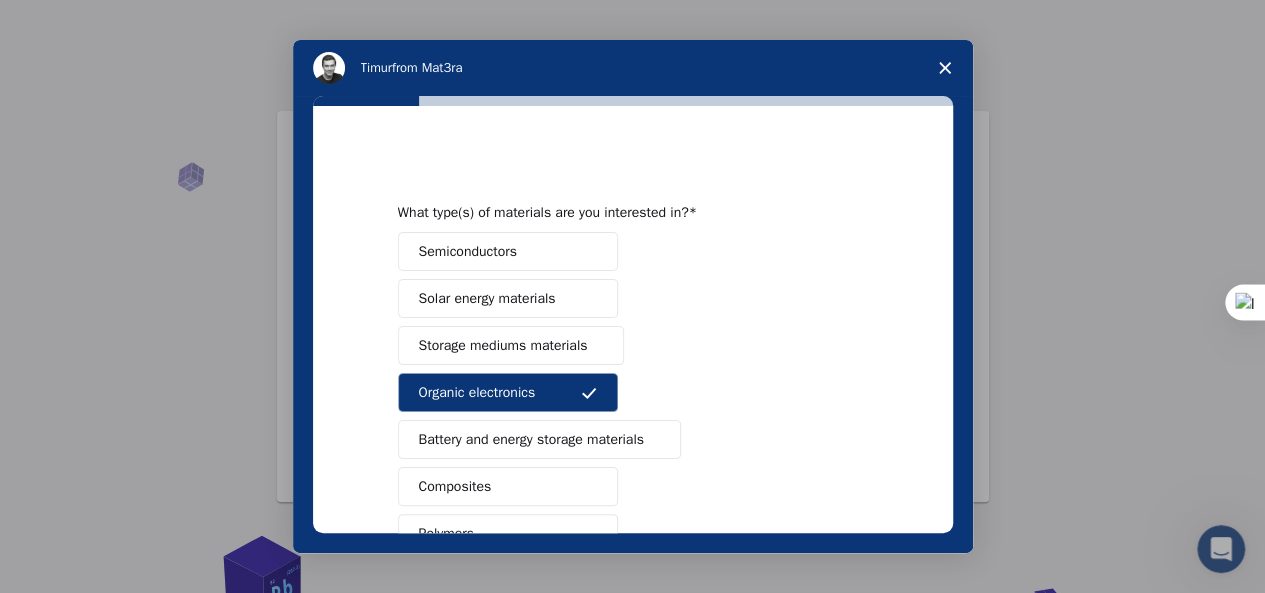 type 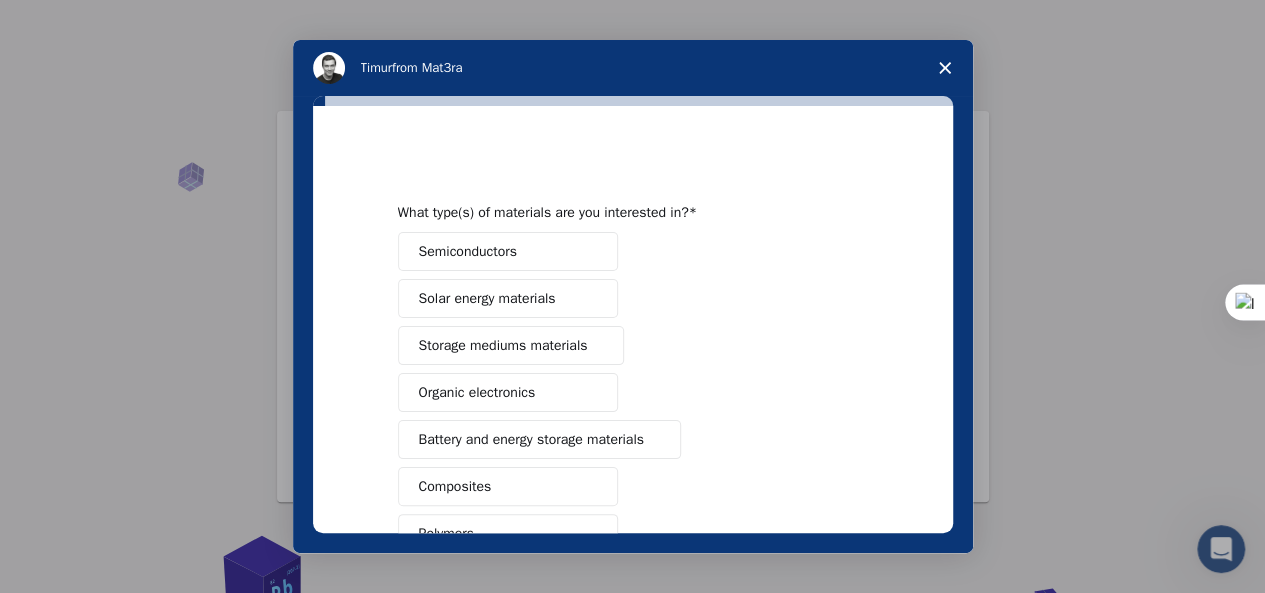click on "Organic electronics" at bounding box center (508, 392) 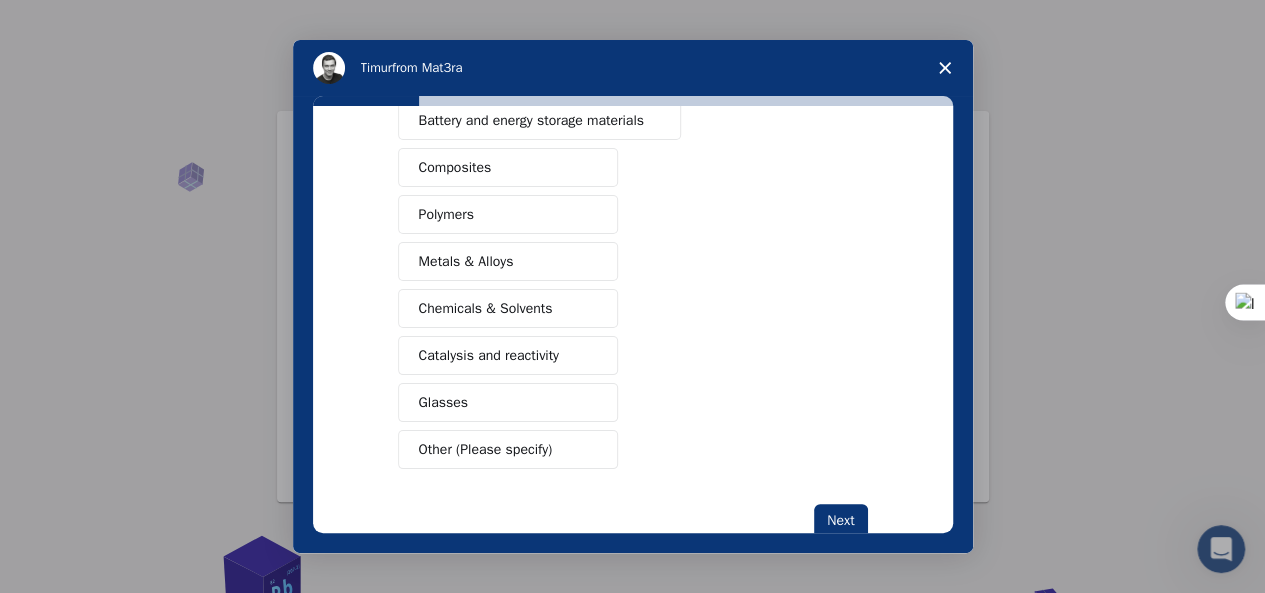 scroll, scrollTop: 364, scrollLeft: 0, axis: vertical 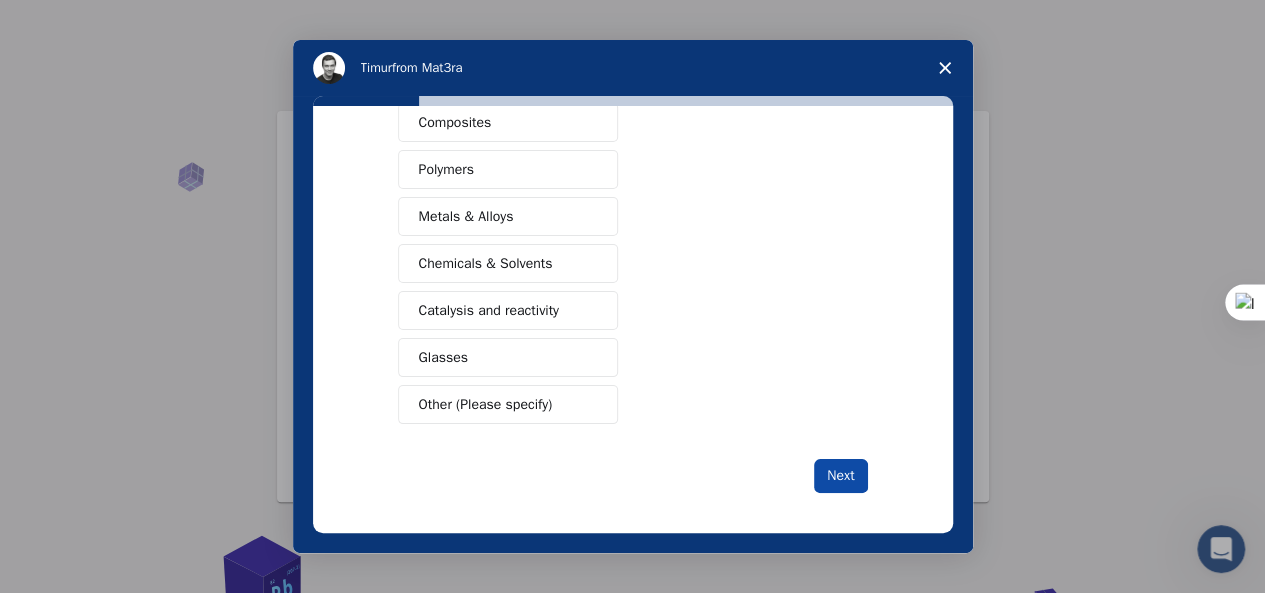 click on "Next" at bounding box center (840, 476) 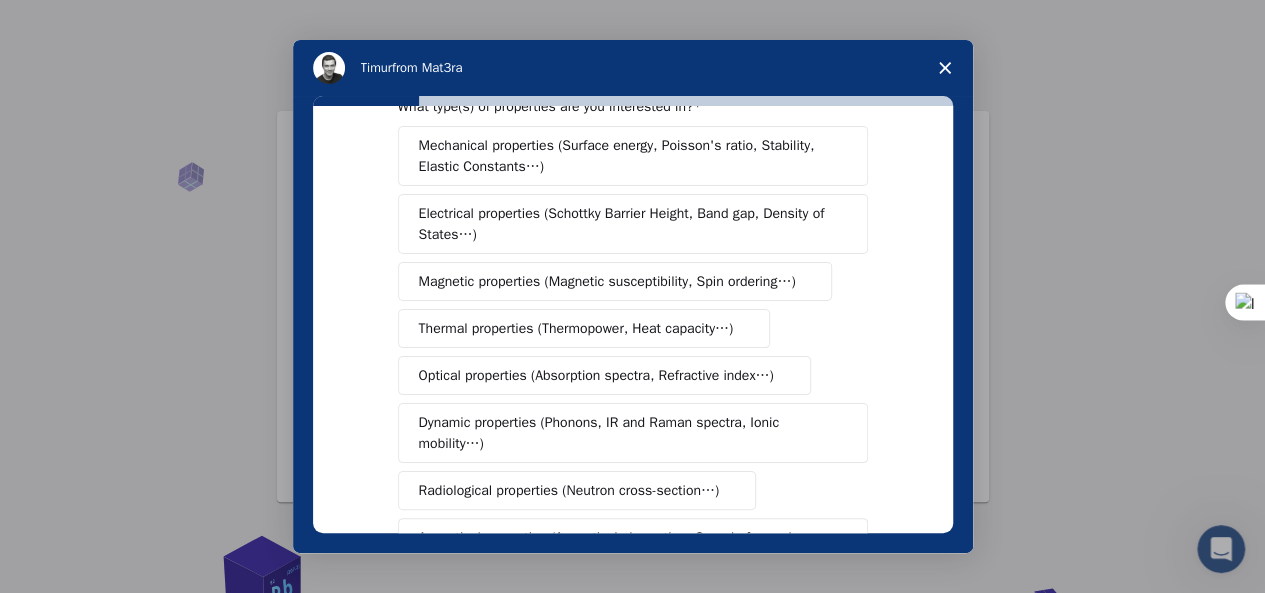 scroll, scrollTop: 0, scrollLeft: 0, axis: both 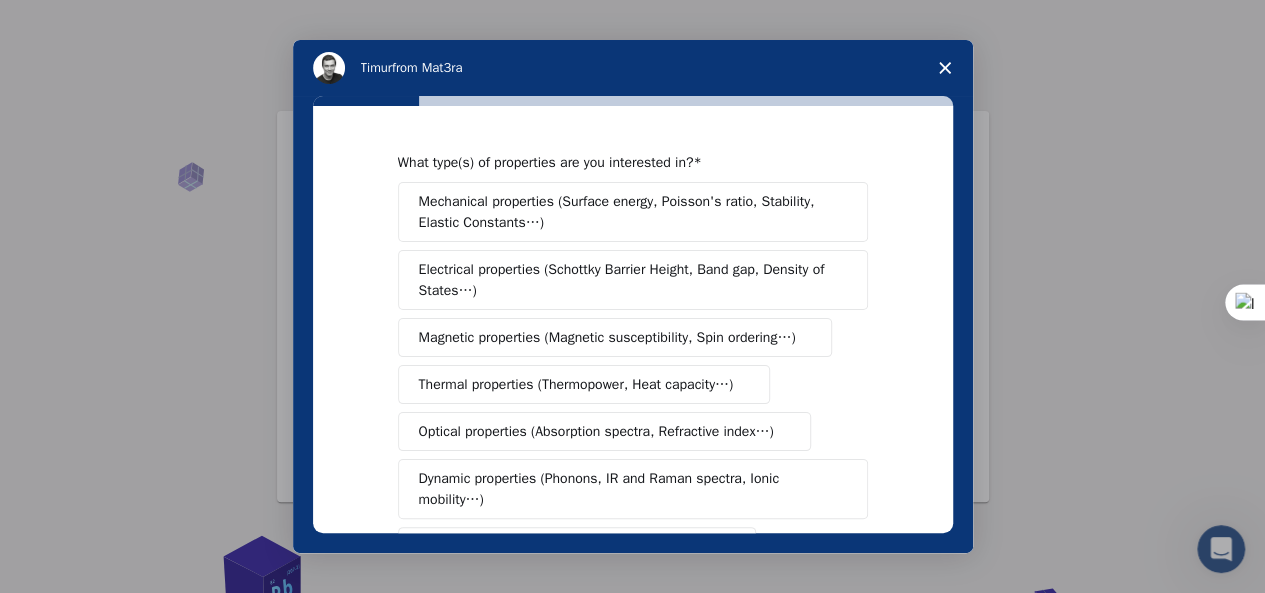 click on "Mechanical properties (Surface energy, Poisson's ratio, Stability, Elastic Constants…)" at bounding box center [626, 212] 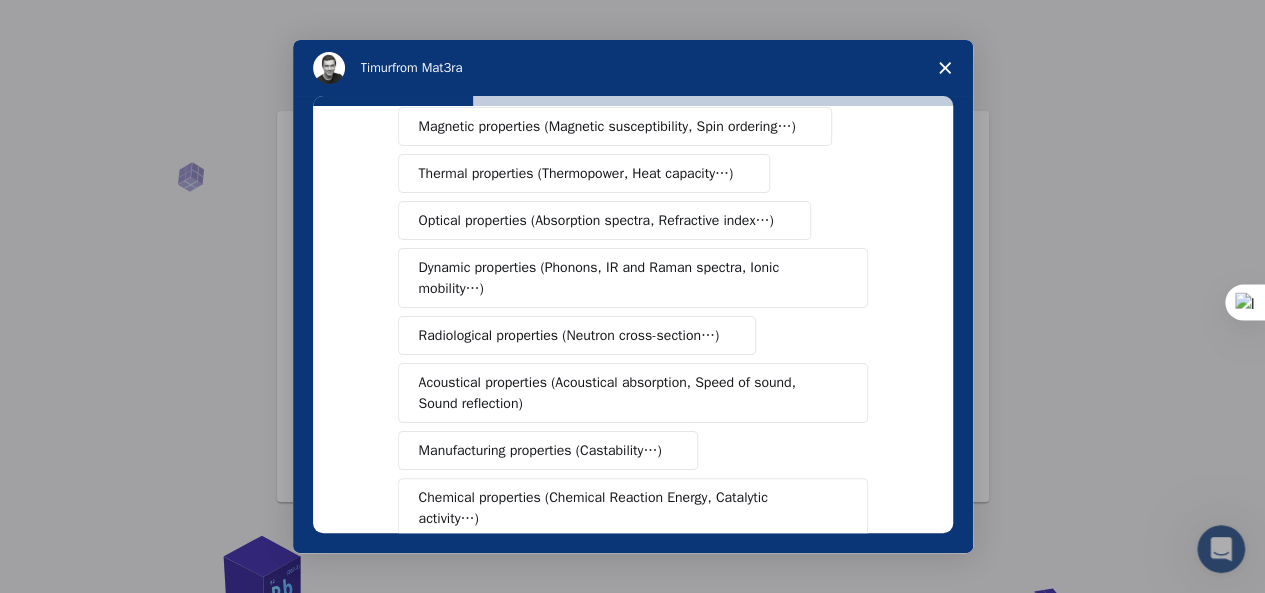 scroll, scrollTop: 468, scrollLeft: 0, axis: vertical 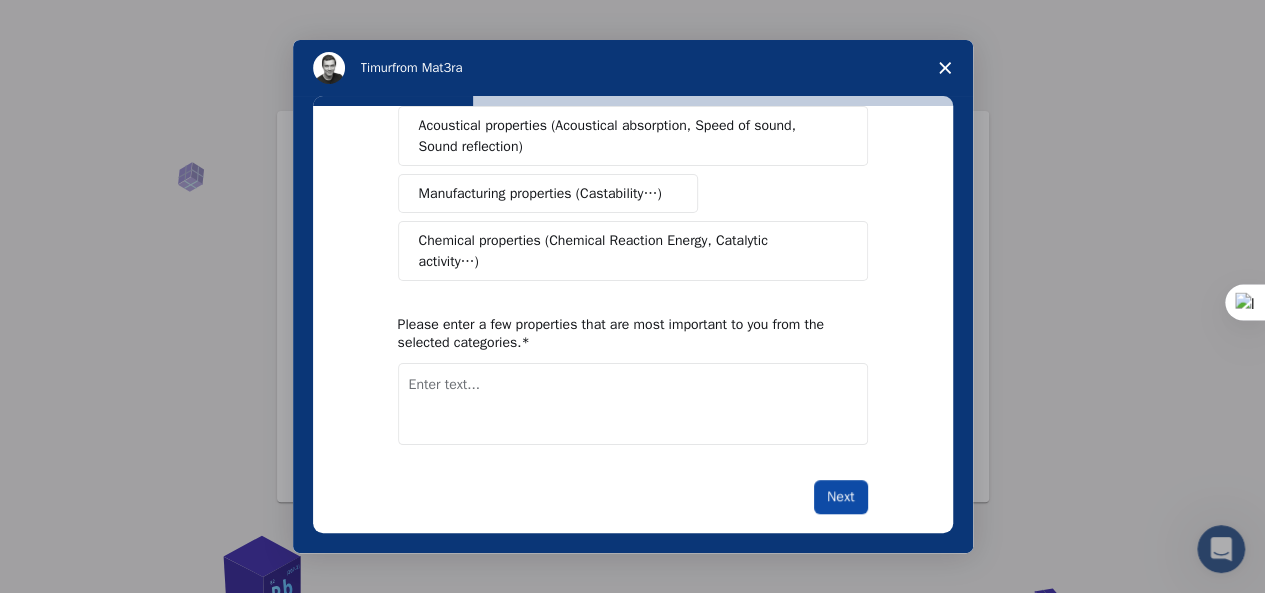 click on "Next" at bounding box center [840, 497] 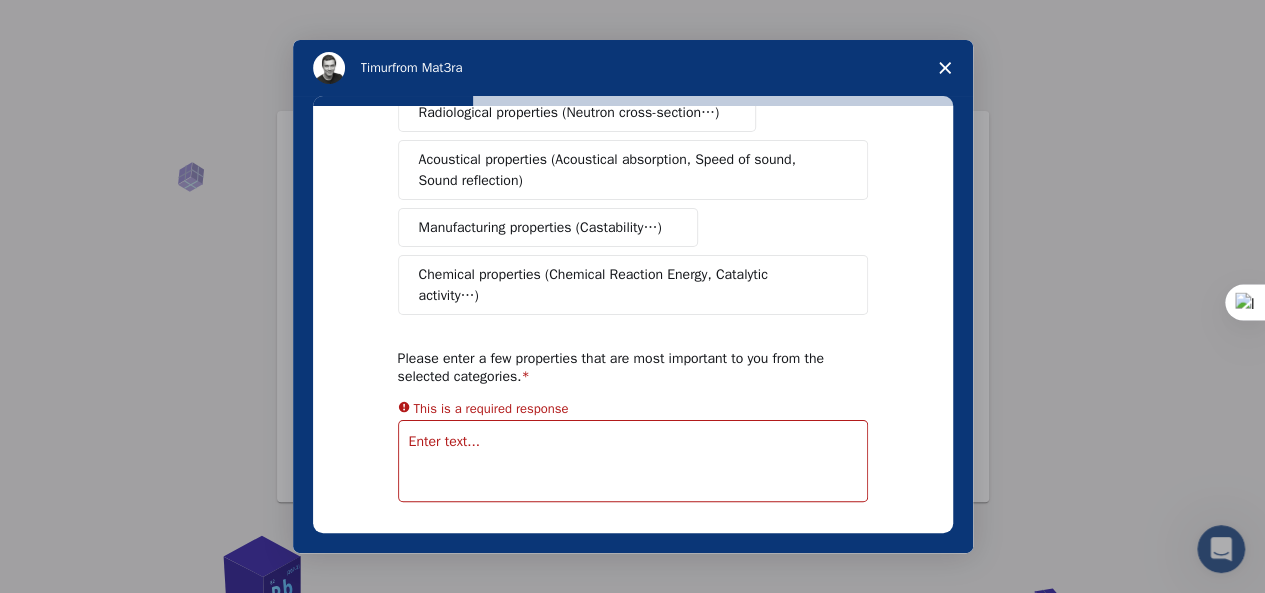 scroll, scrollTop: 416, scrollLeft: 0, axis: vertical 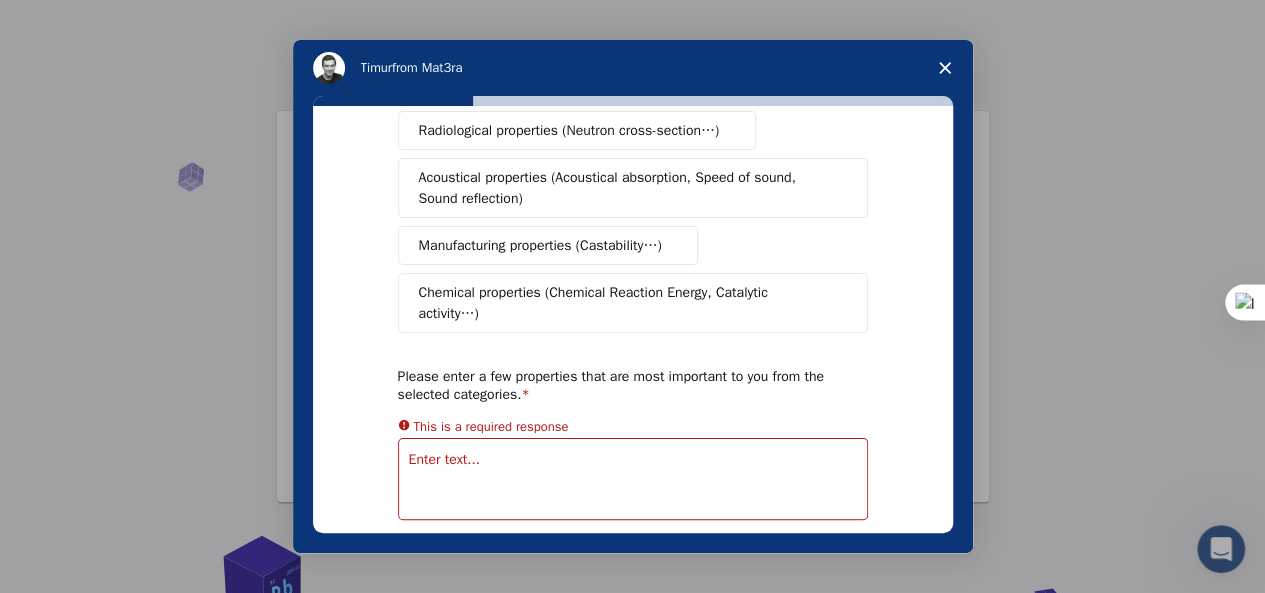 click on "Chemical properties (Chemical Reaction Energy, Catalytic activity…)" at bounding box center (625, 303) 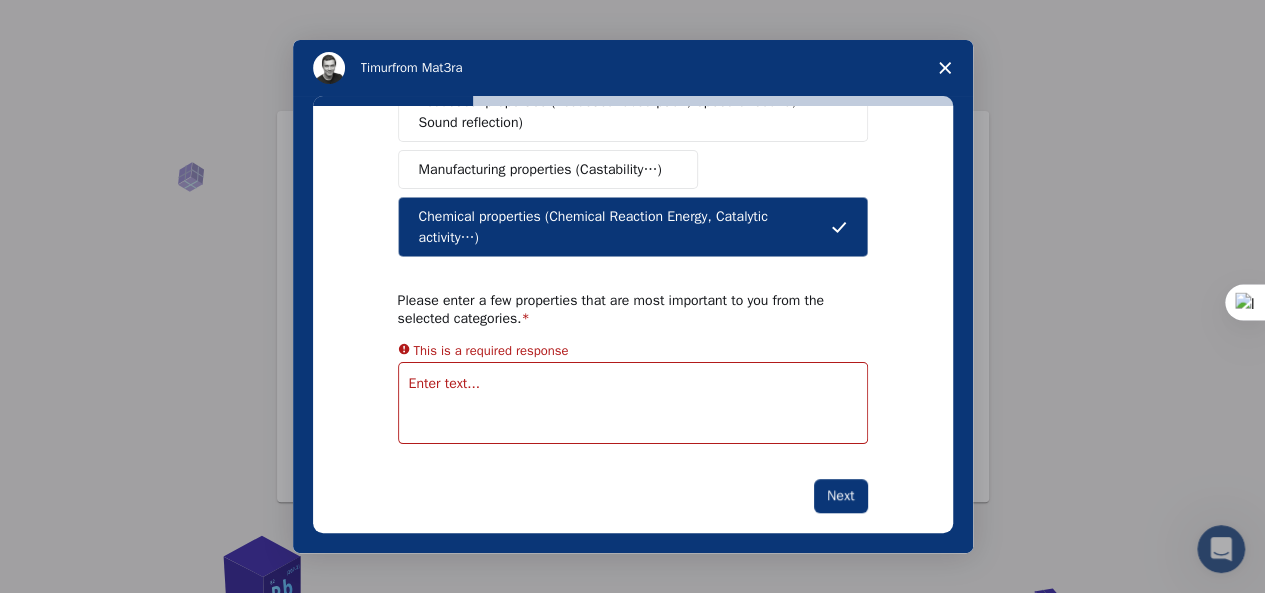 scroll, scrollTop: 490, scrollLeft: 0, axis: vertical 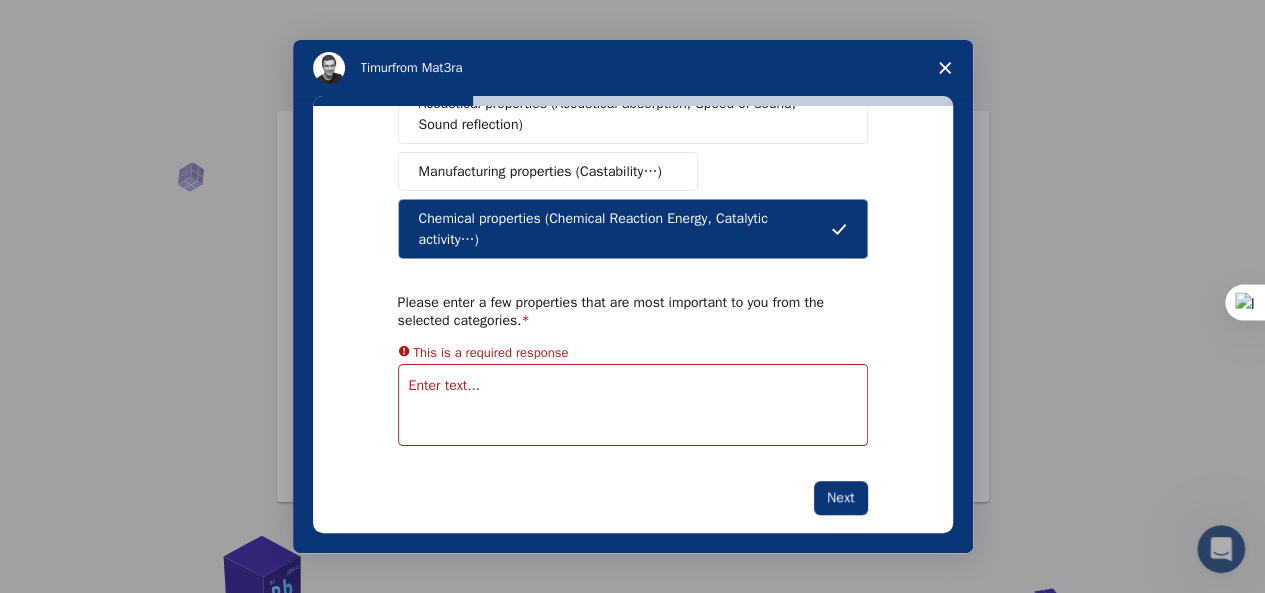 click at bounding box center [633, 405] 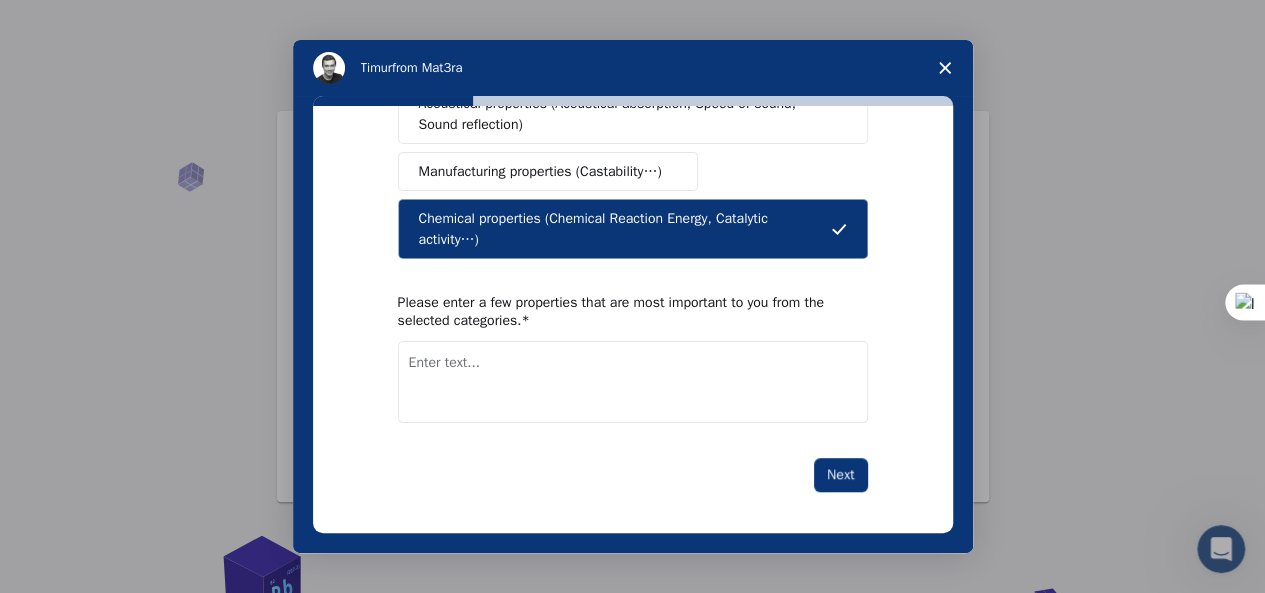 scroll, scrollTop: 468, scrollLeft: 0, axis: vertical 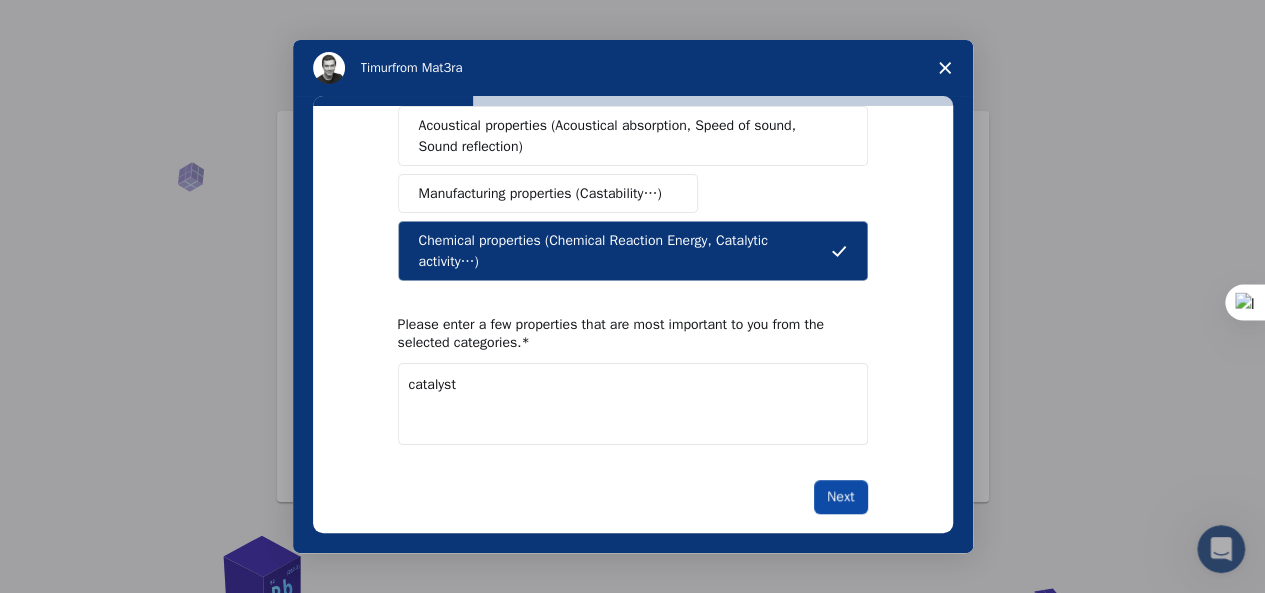 type on "catalyst" 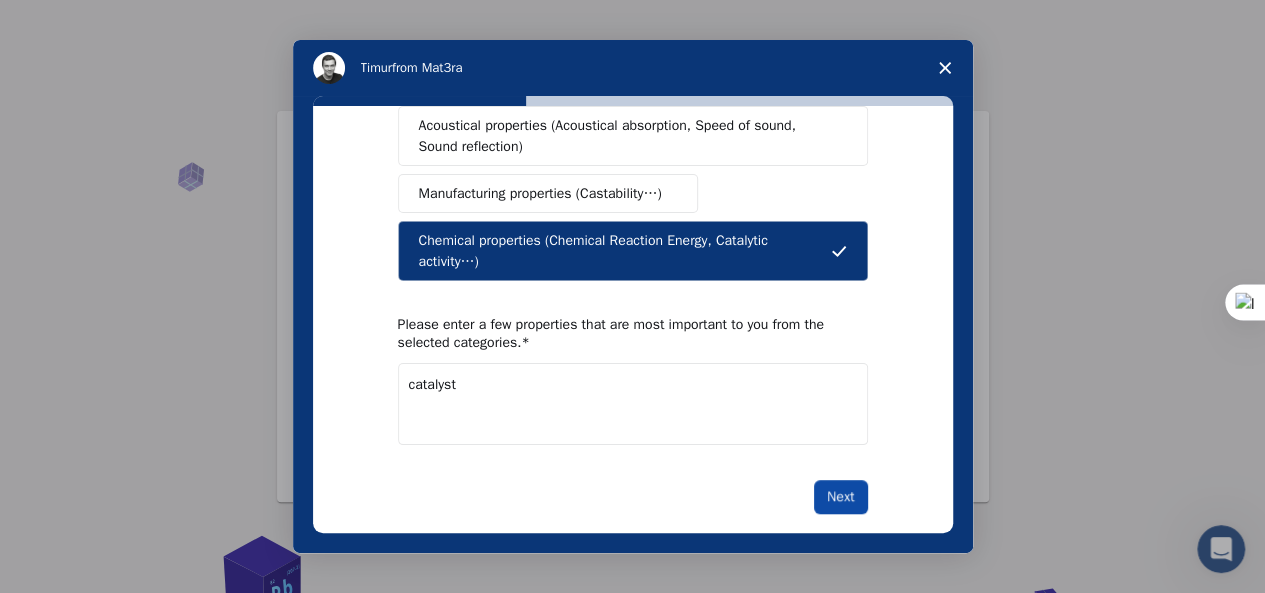 scroll, scrollTop: 0, scrollLeft: 0, axis: both 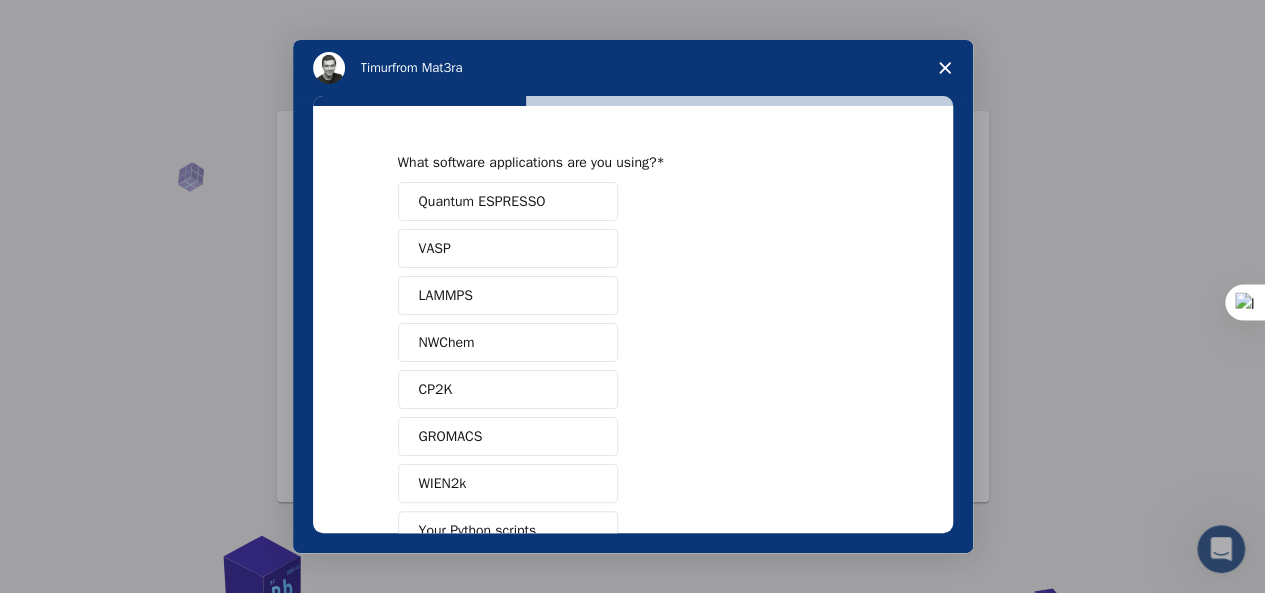 click at bounding box center [632, 296] 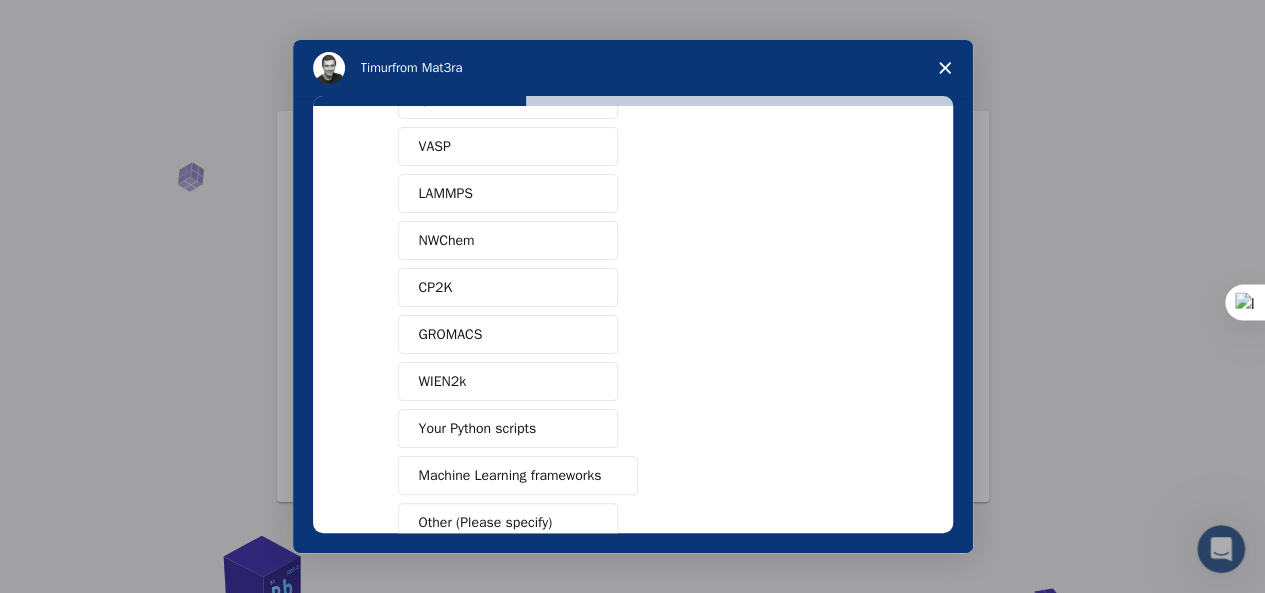 scroll, scrollTop: 139, scrollLeft: 0, axis: vertical 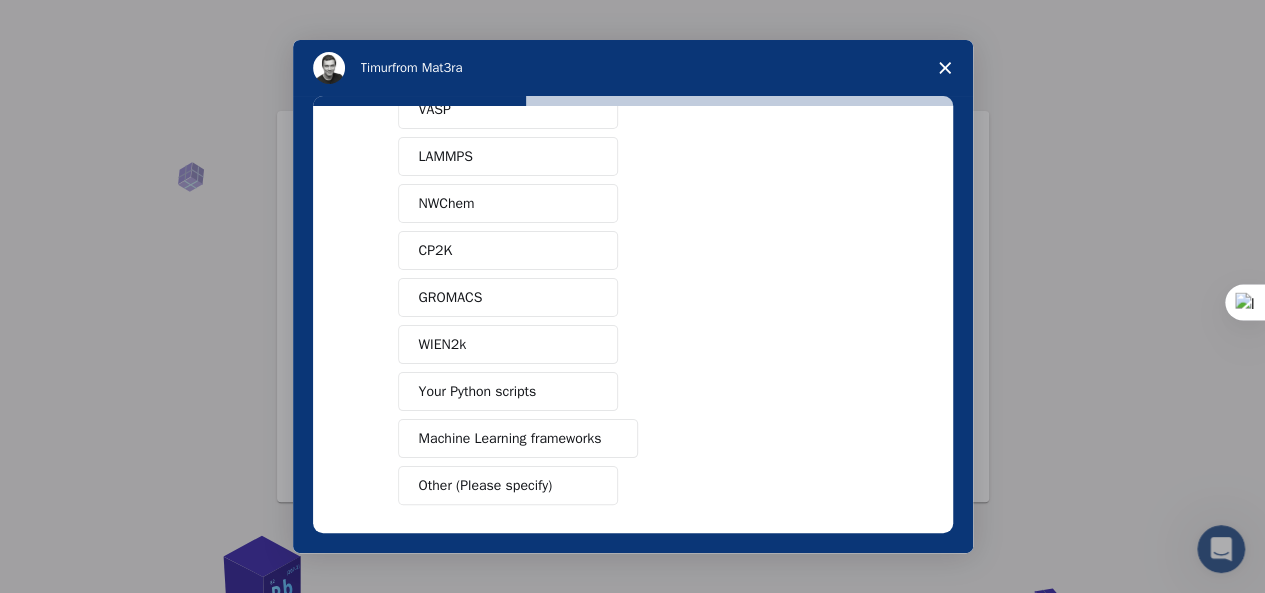 click on "Other (Please specify)" at bounding box center (508, 485) 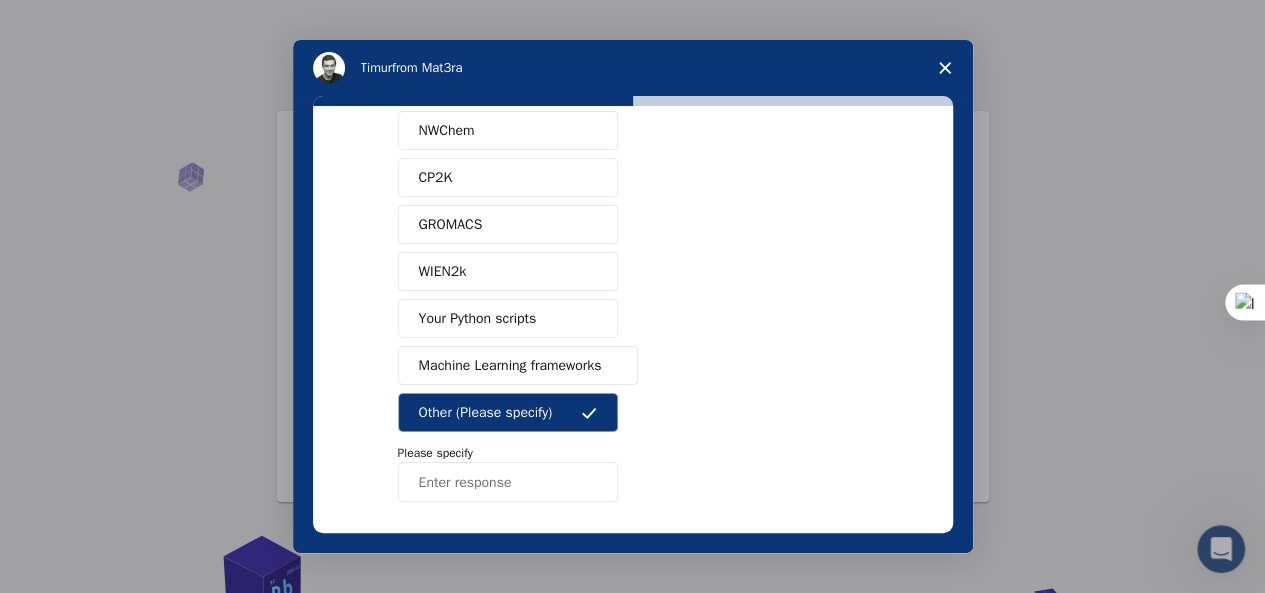 scroll, scrollTop: 291, scrollLeft: 0, axis: vertical 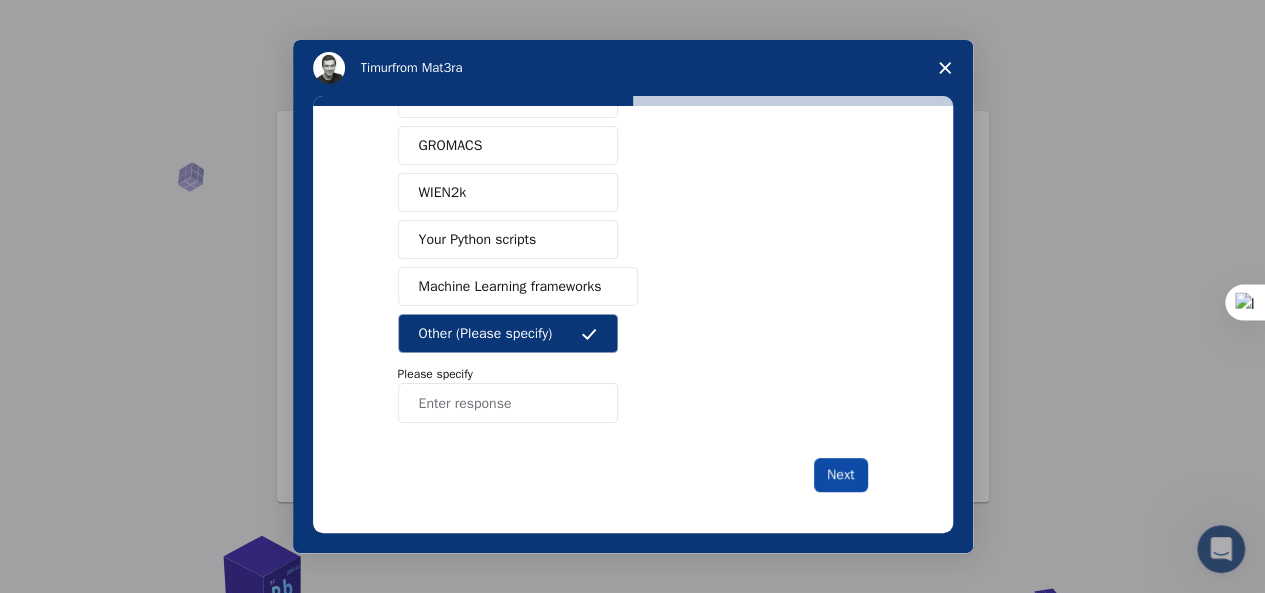 click on "Next" at bounding box center [840, 475] 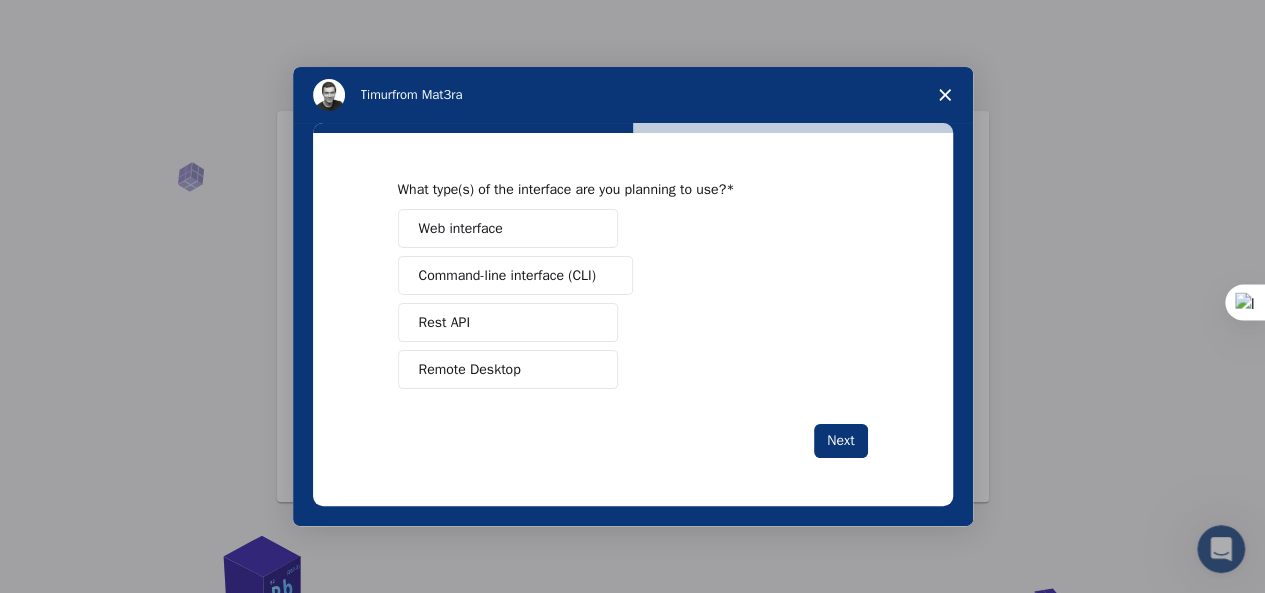 scroll, scrollTop: 0, scrollLeft: 0, axis: both 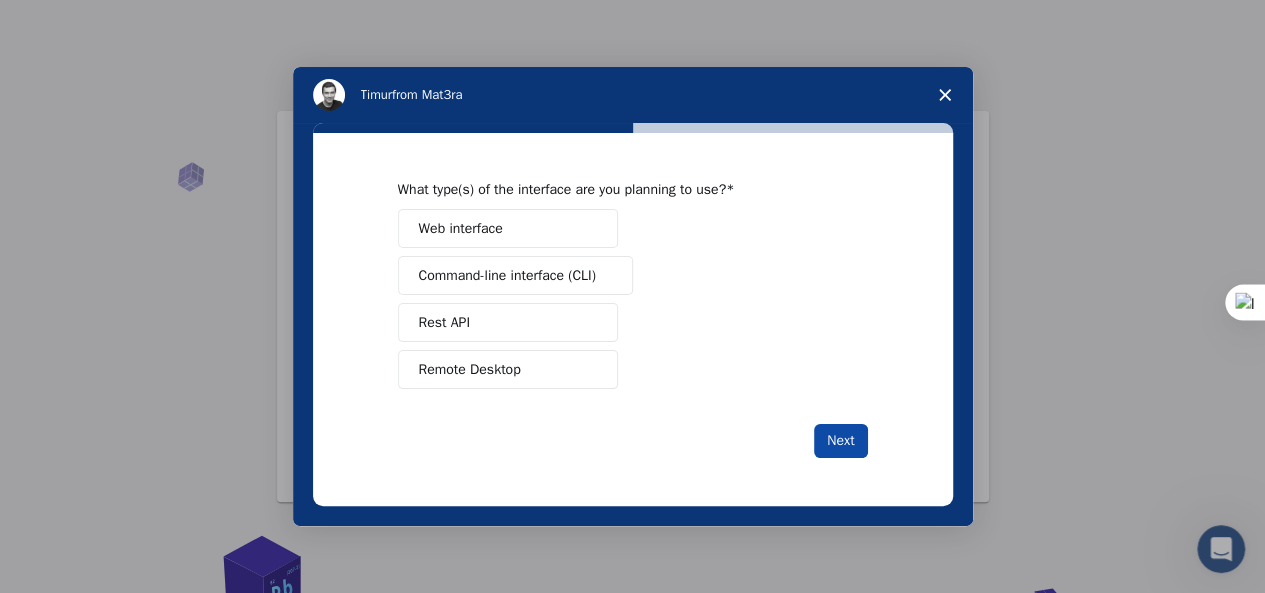 click on "Next" at bounding box center [840, 441] 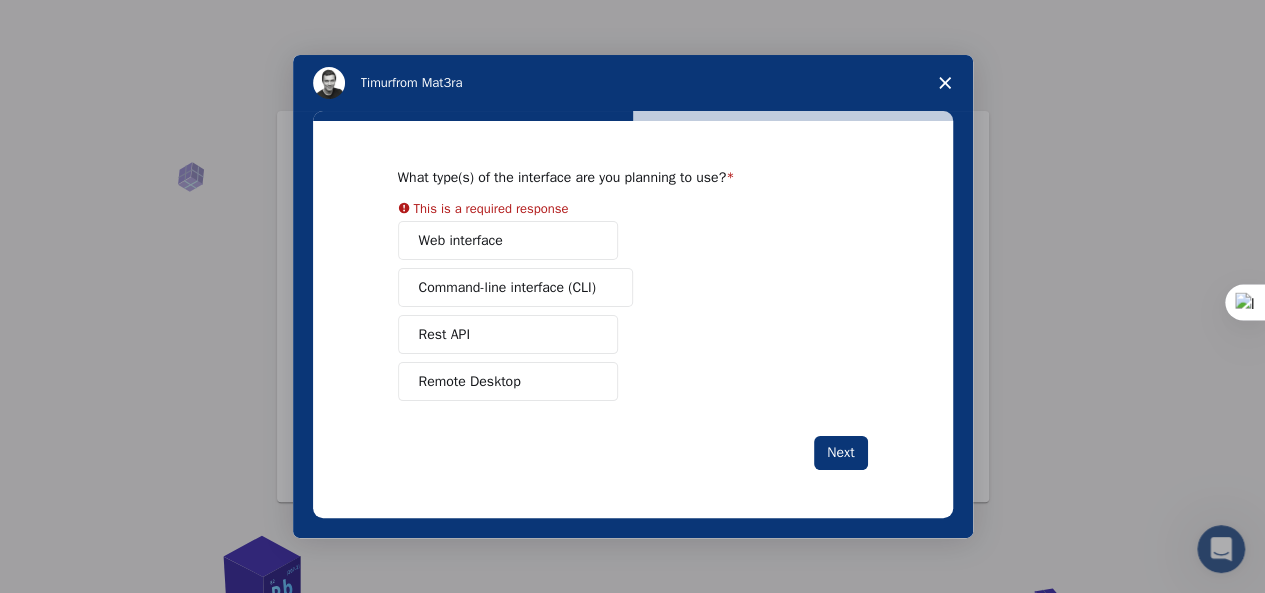 click on "Remote Desktop" at bounding box center (508, 381) 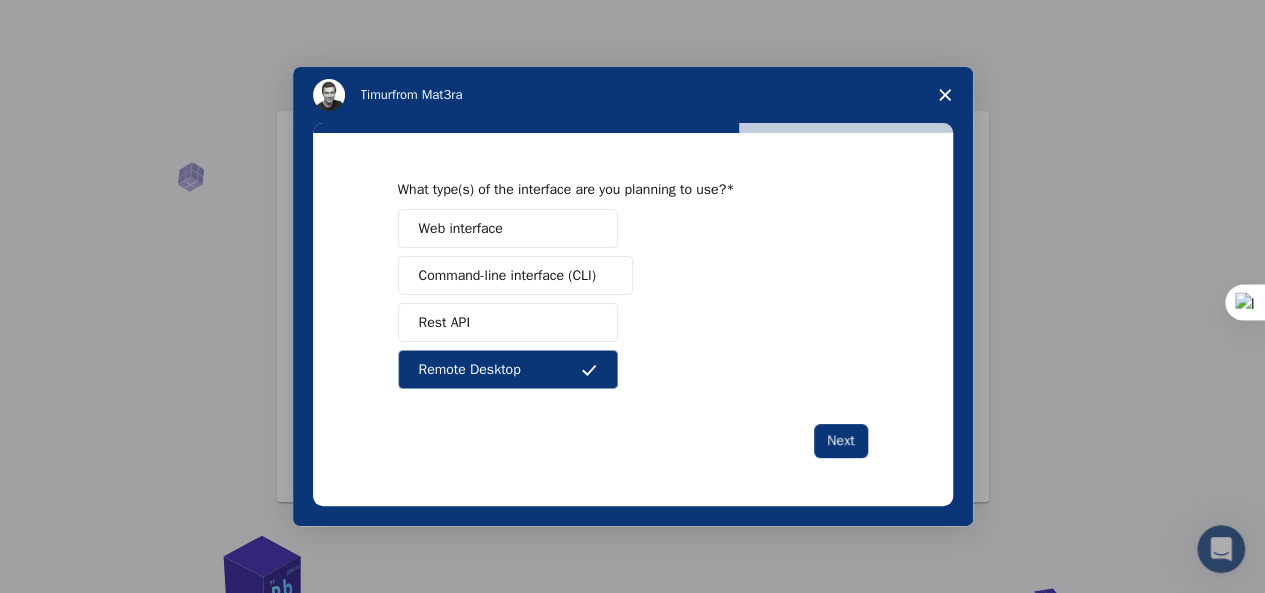 click on "Command-line interface (CLI)" at bounding box center (507, 275) 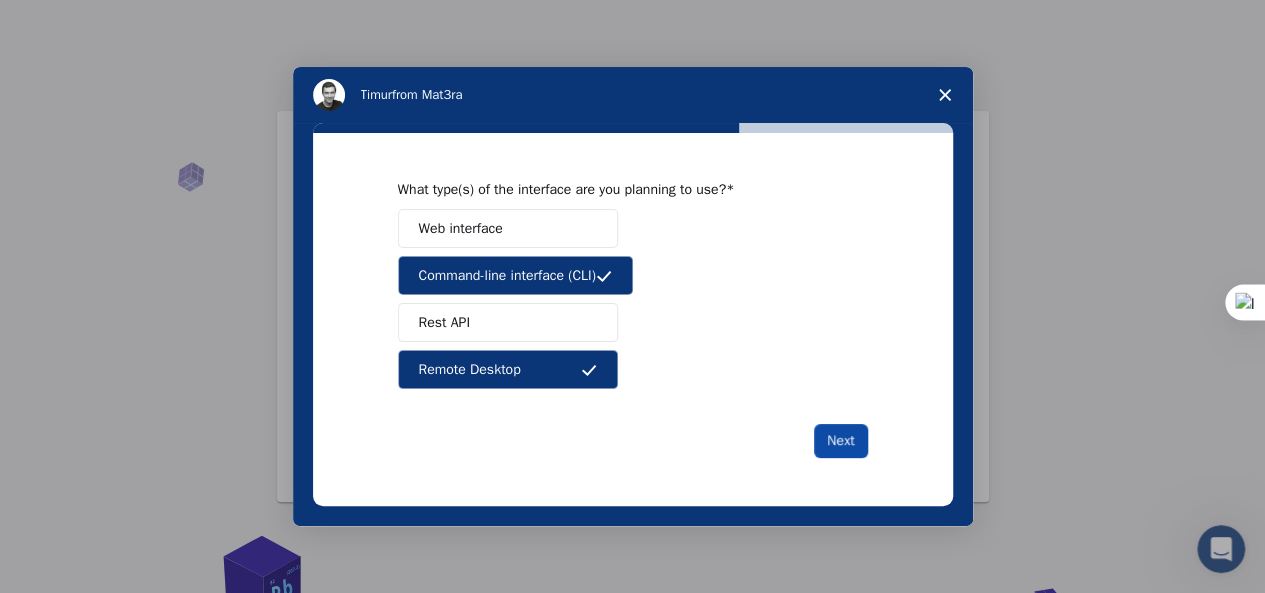 click on "Next" at bounding box center (840, 441) 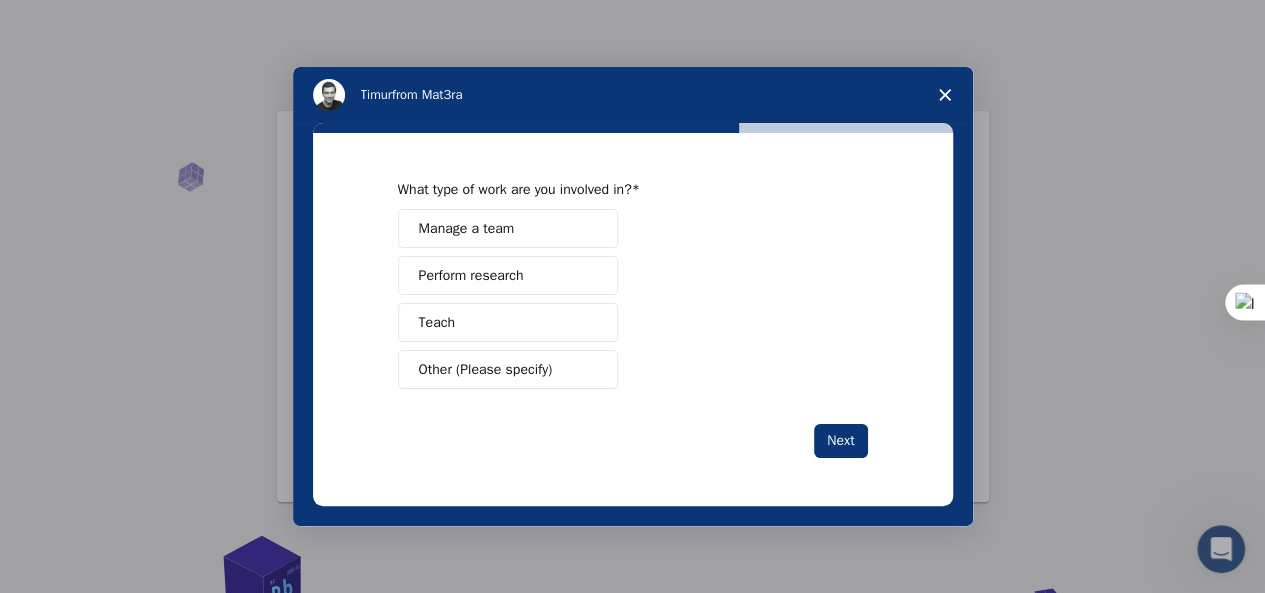 click on "Other (Please specify)" at bounding box center (486, 369) 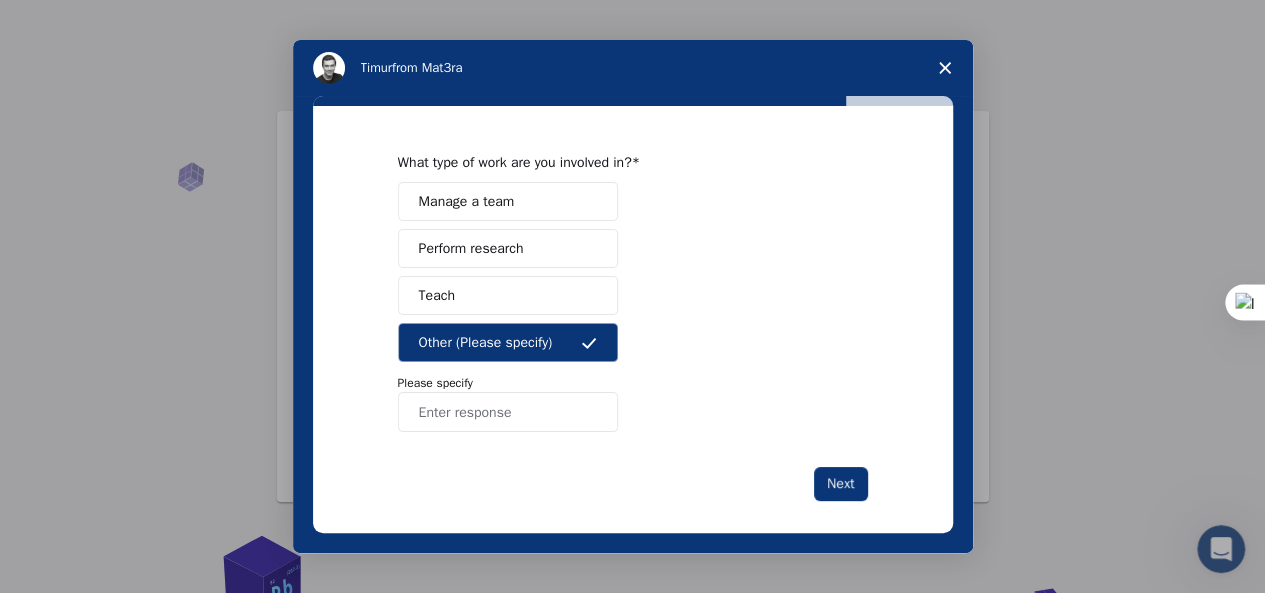 click at bounding box center (508, 412) 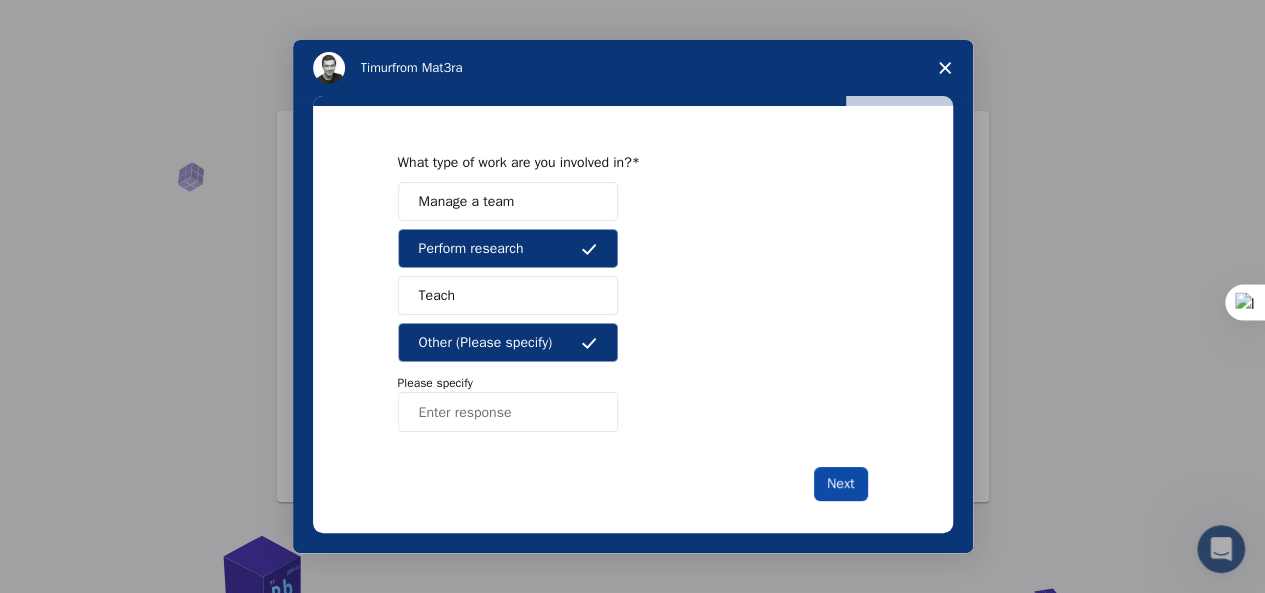 click on "Next" at bounding box center (840, 484) 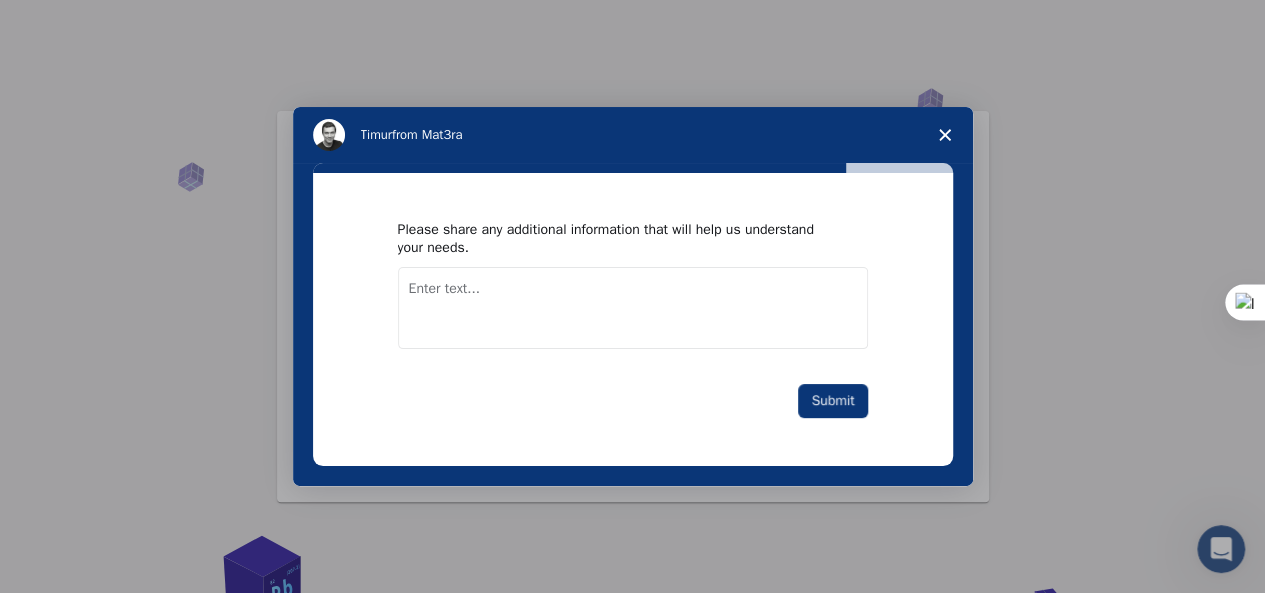 click at bounding box center [633, 308] 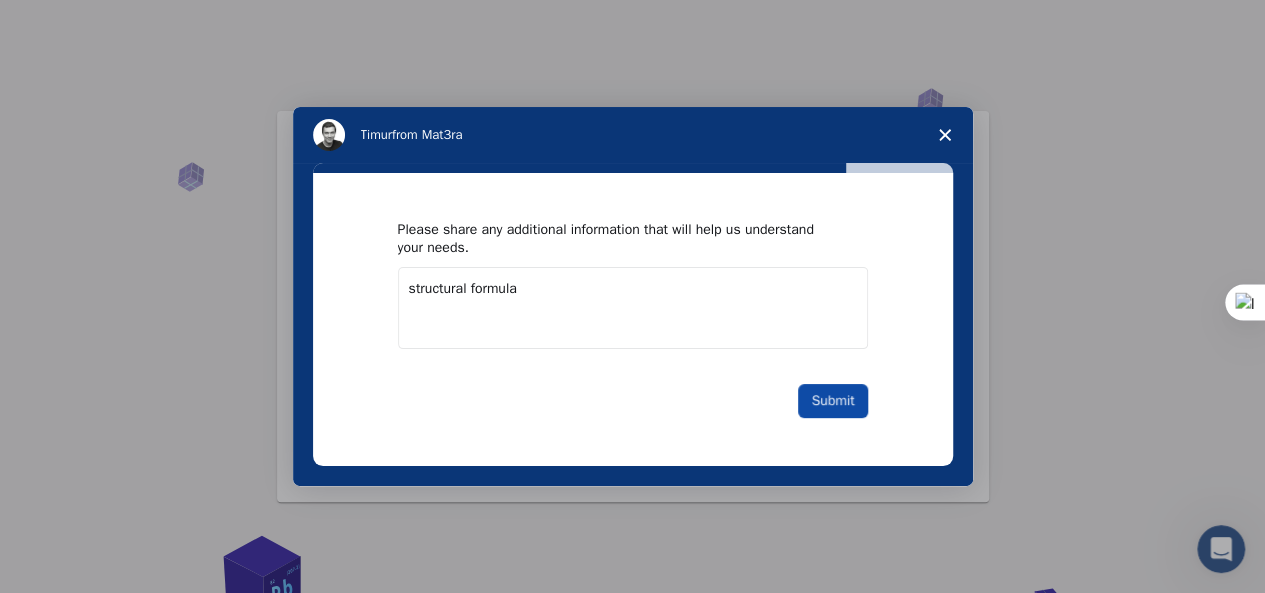 type on "structural formula" 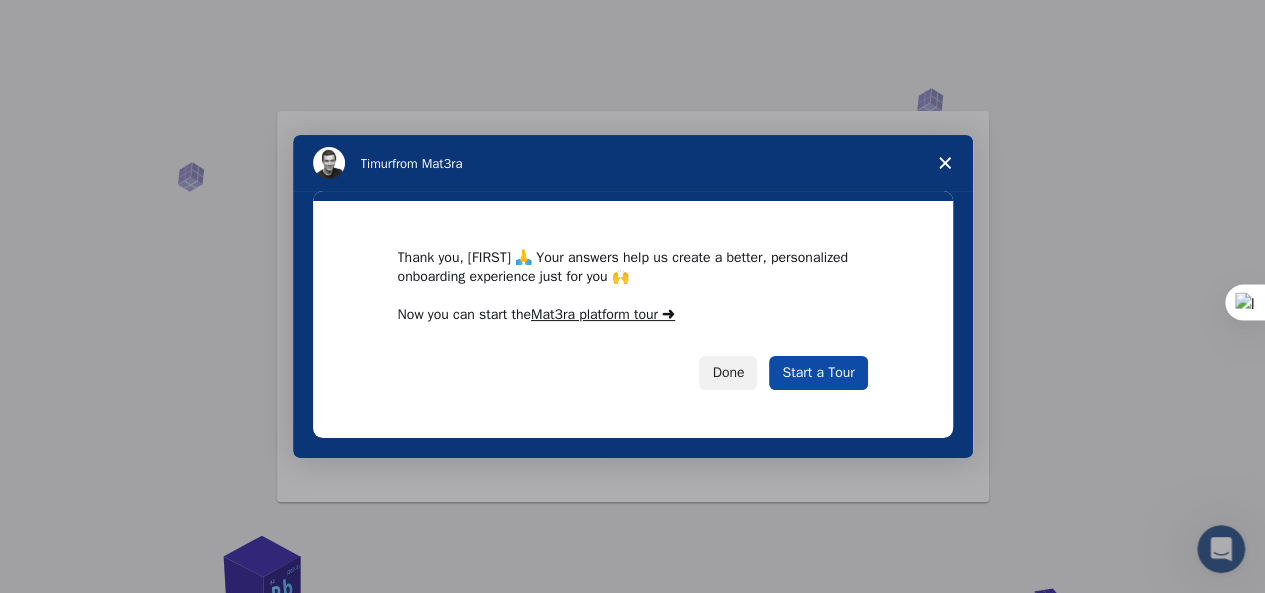 click on "Start a Tour" at bounding box center [818, 373] 